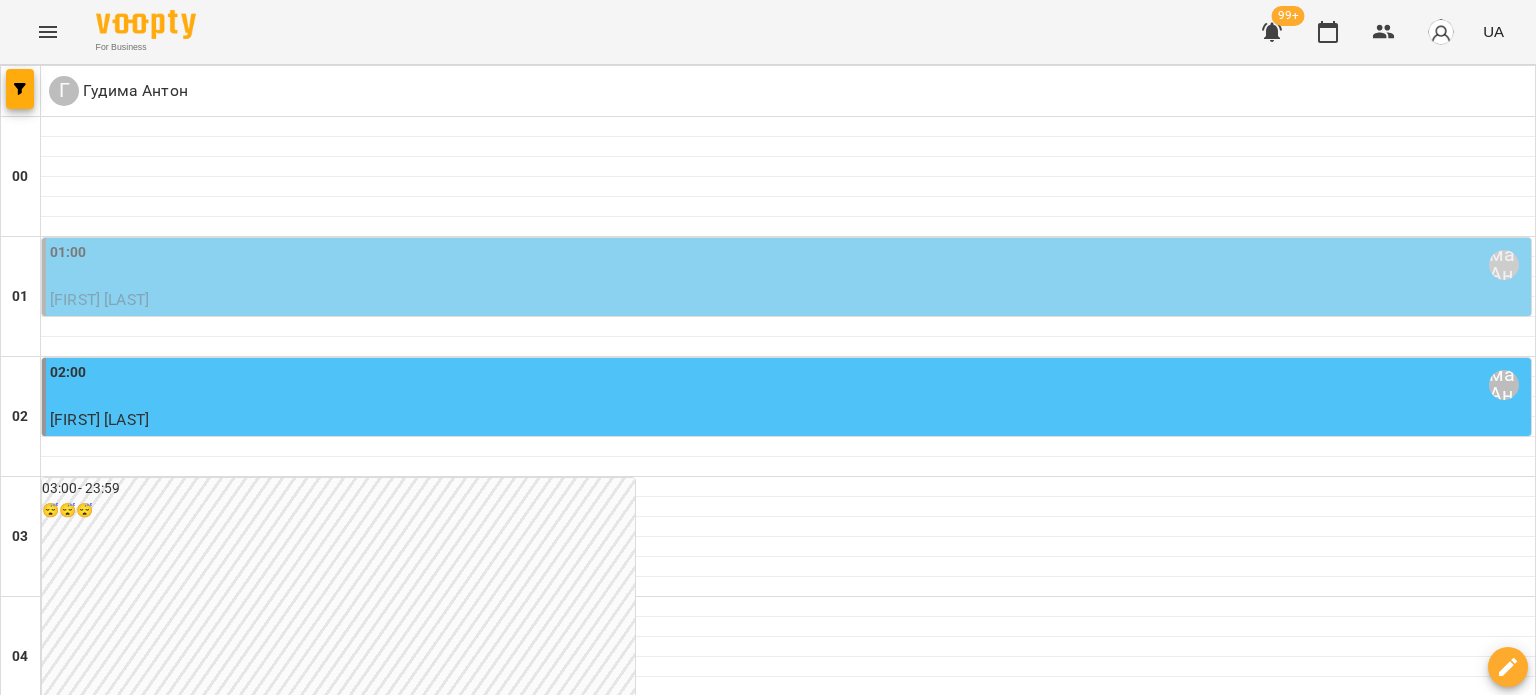 scroll, scrollTop: 0, scrollLeft: 0, axis: both 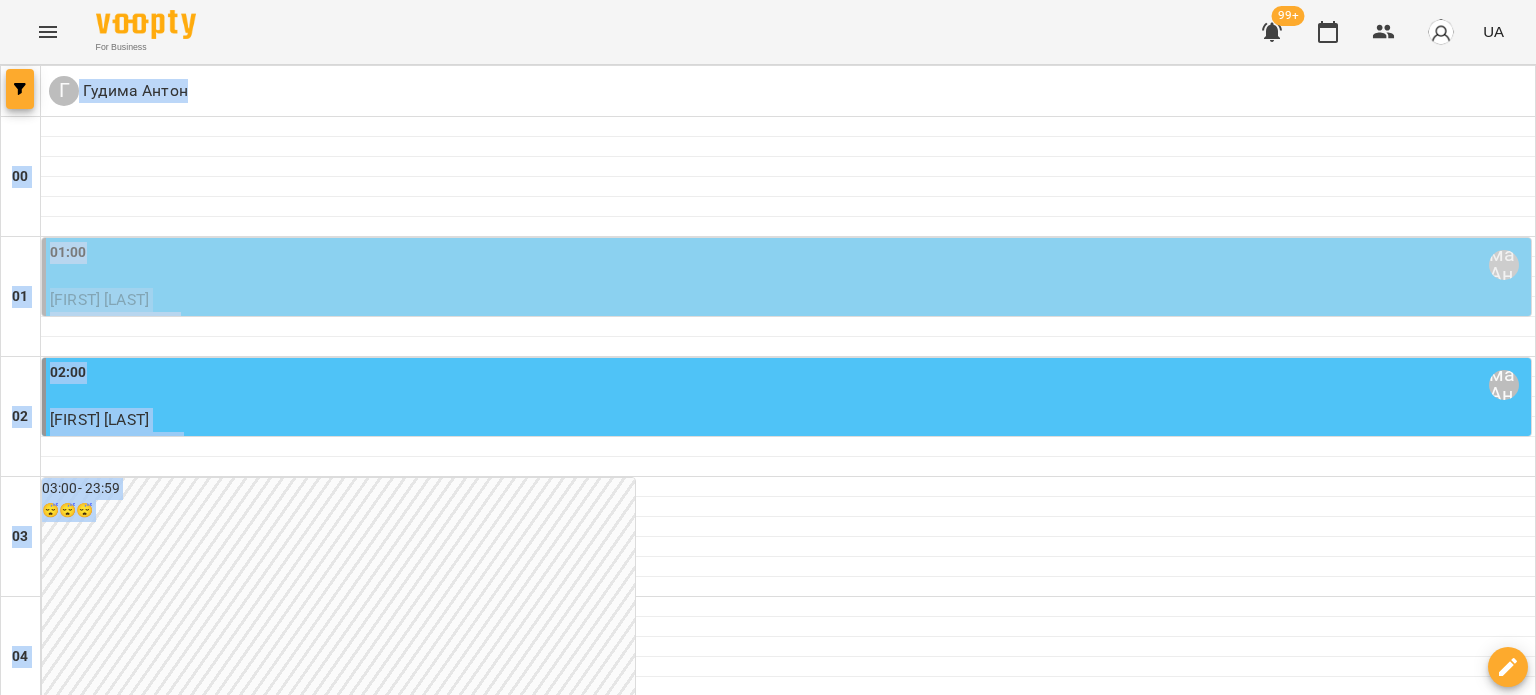 click on "Г   Гудима Антон 00 01 02 03 04 05 06 07 08 09 10 11 12 13 14 15 16 17 18 19 20 21 22 23 01:00 Гудима Антон Осадца Міша індивід шч 45 хв 02:00 Гудима Антон Злата Кривинська індивід МА 45 хв 03:00 -   23:59 😴😴😴 11:00 Гудима Антон Наконечнюк Леонардо індивід МА 45 хв 12:00 Гудима Антон Жовклий Владислав індивід МА 45 хв 13:00 Гудима Антон Валерія Ігнатенко індивід МА 45 хв 17:00 Гудима Антон 0 індивід МА 45 хв (Омельнік Вероніка) 18:00 Гудима Антон Кубишкін Михайло індивід МА 45 хв 19:00 Гудима Антон Левицький Олександр індивід МА 45 хв 21:00 Гудима Антон Котлярова Ярослава  індивід шч 45 хв 22:00 Гудима Антон Emma Demyanets 23:00 пн вт ср" at bounding box center (768, 1597) 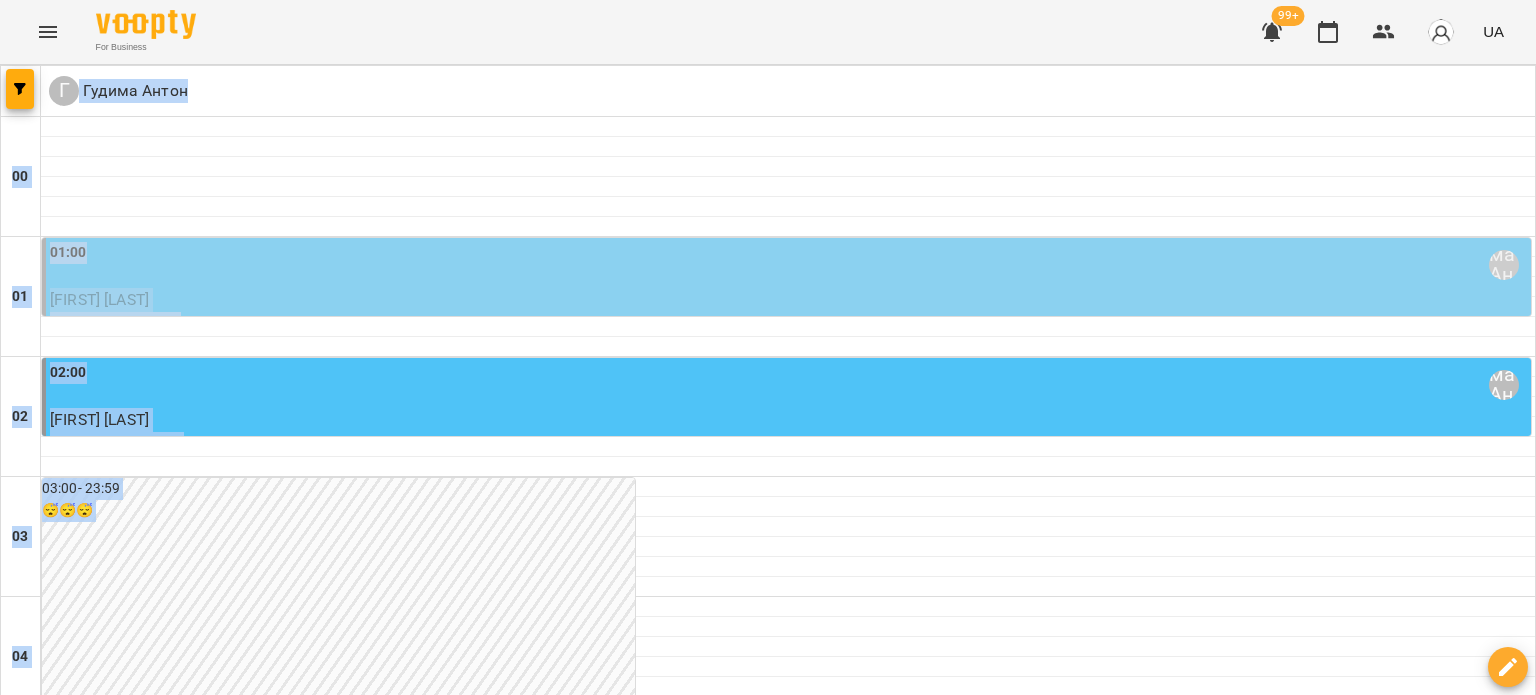 click at bounding box center (21, 91) 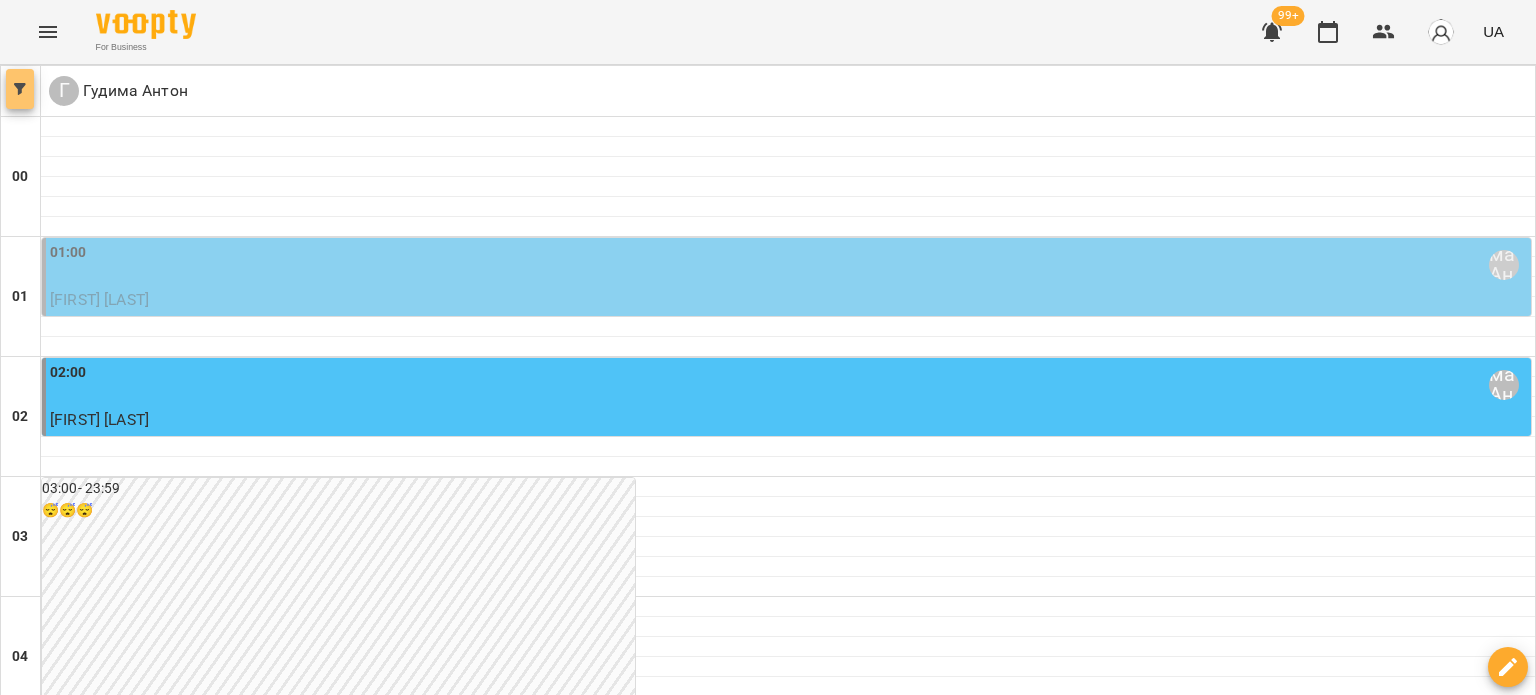 click at bounding box center (20, 89) 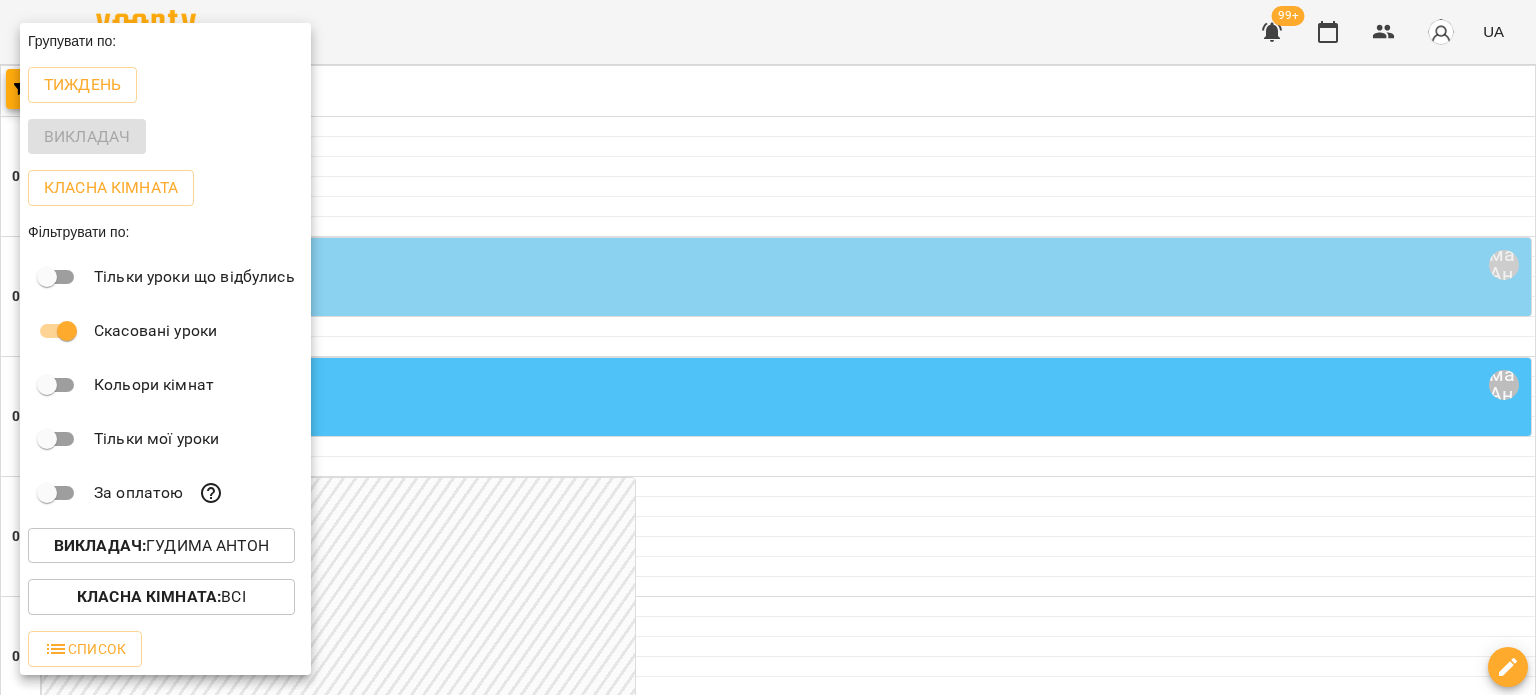 click on "Викладач :  Гудима Антон" at bounding box center (161, 546) 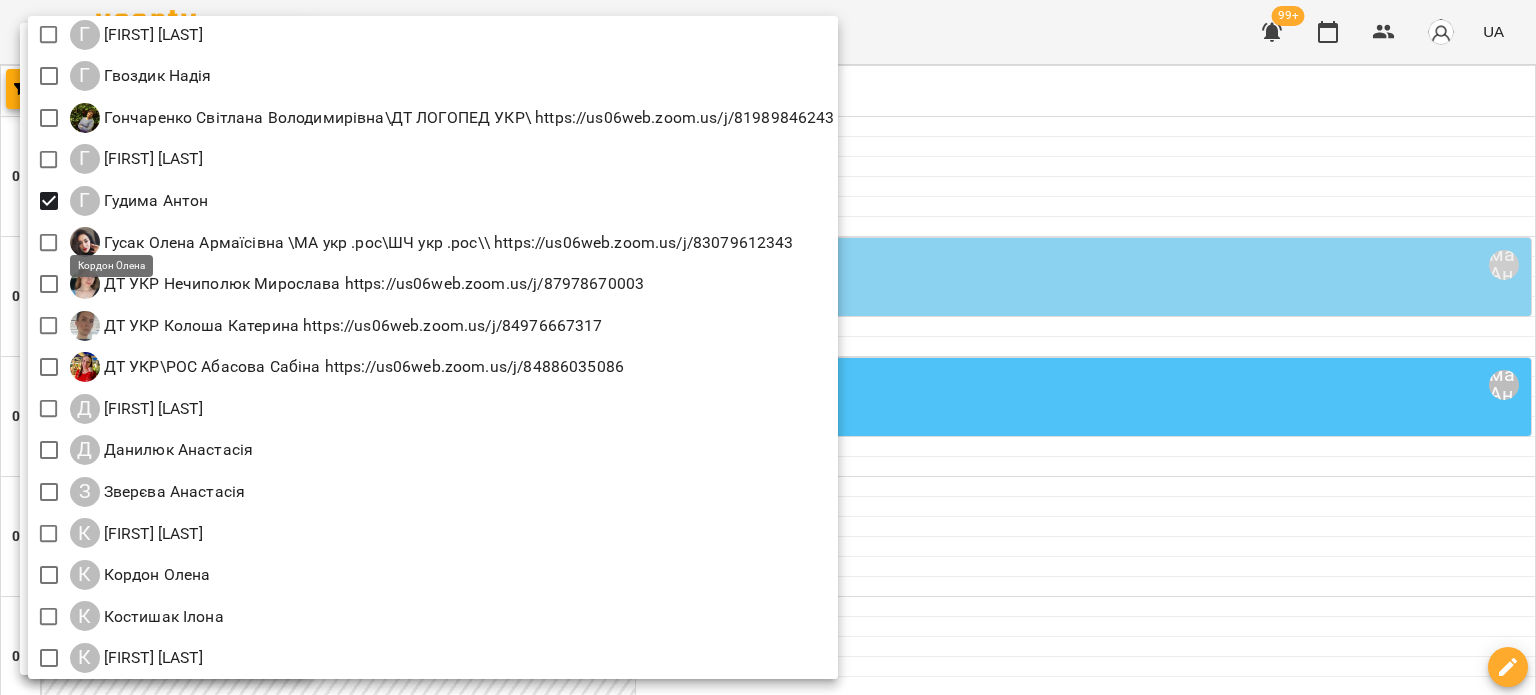 scroll, scrollTop: 700, scrollLeft: 0, axis: vertical 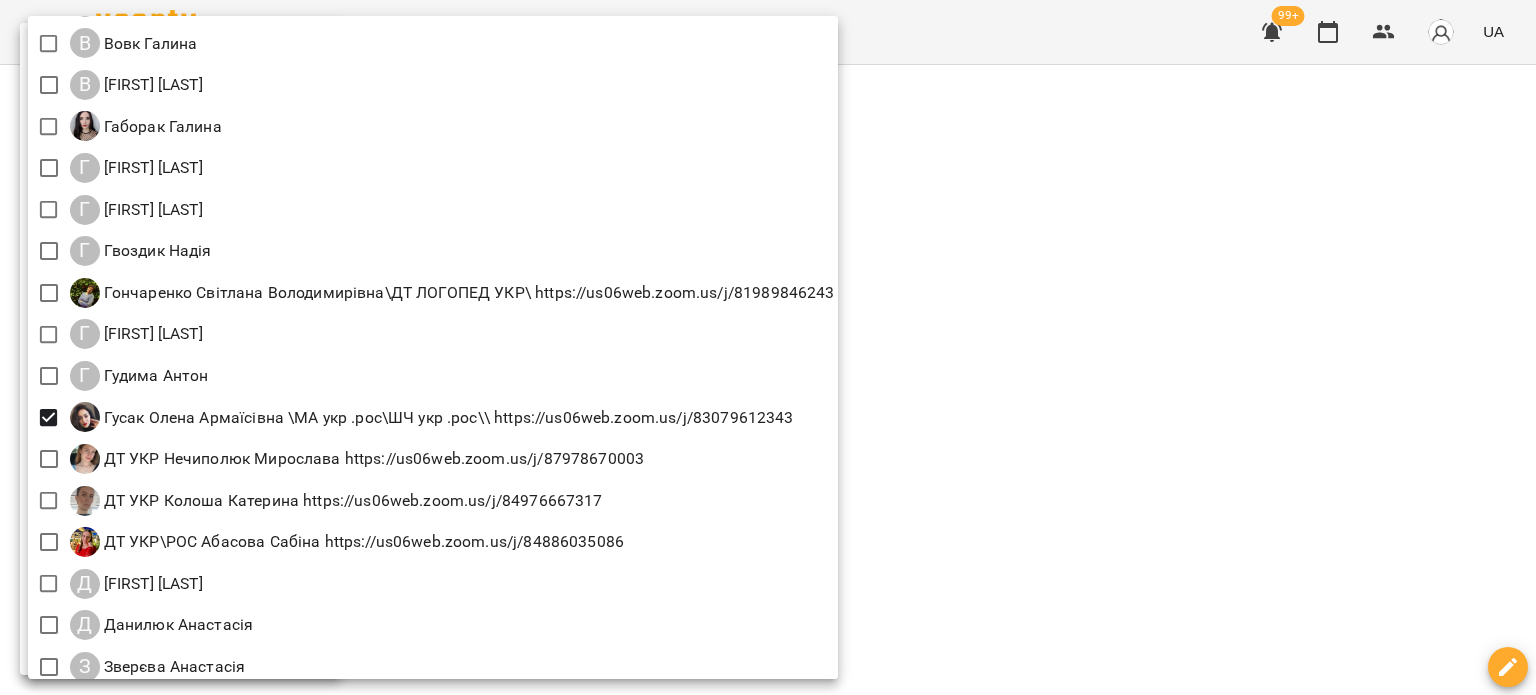 click at bounding box center [768, 347] 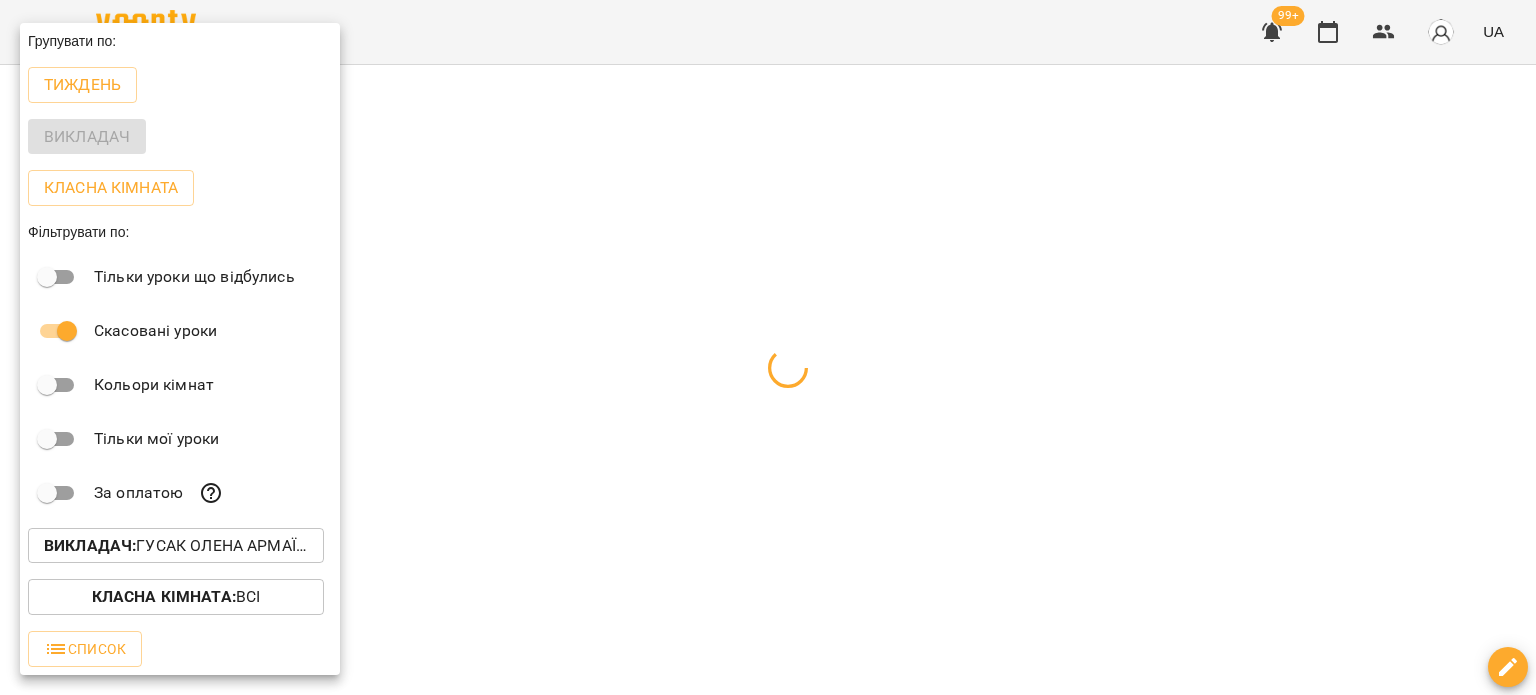 click at bounding box center [768, 347] 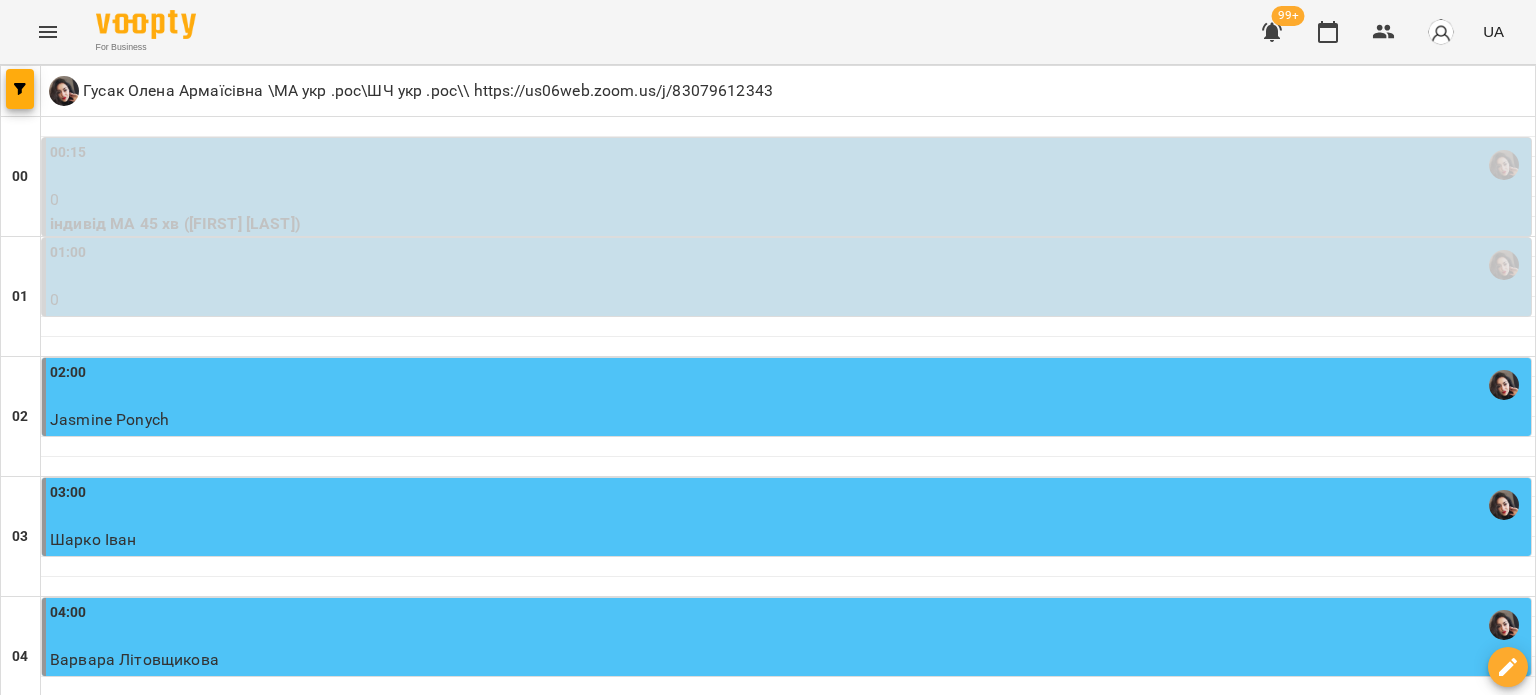click on "чт" at bounding box center [856, 3023] 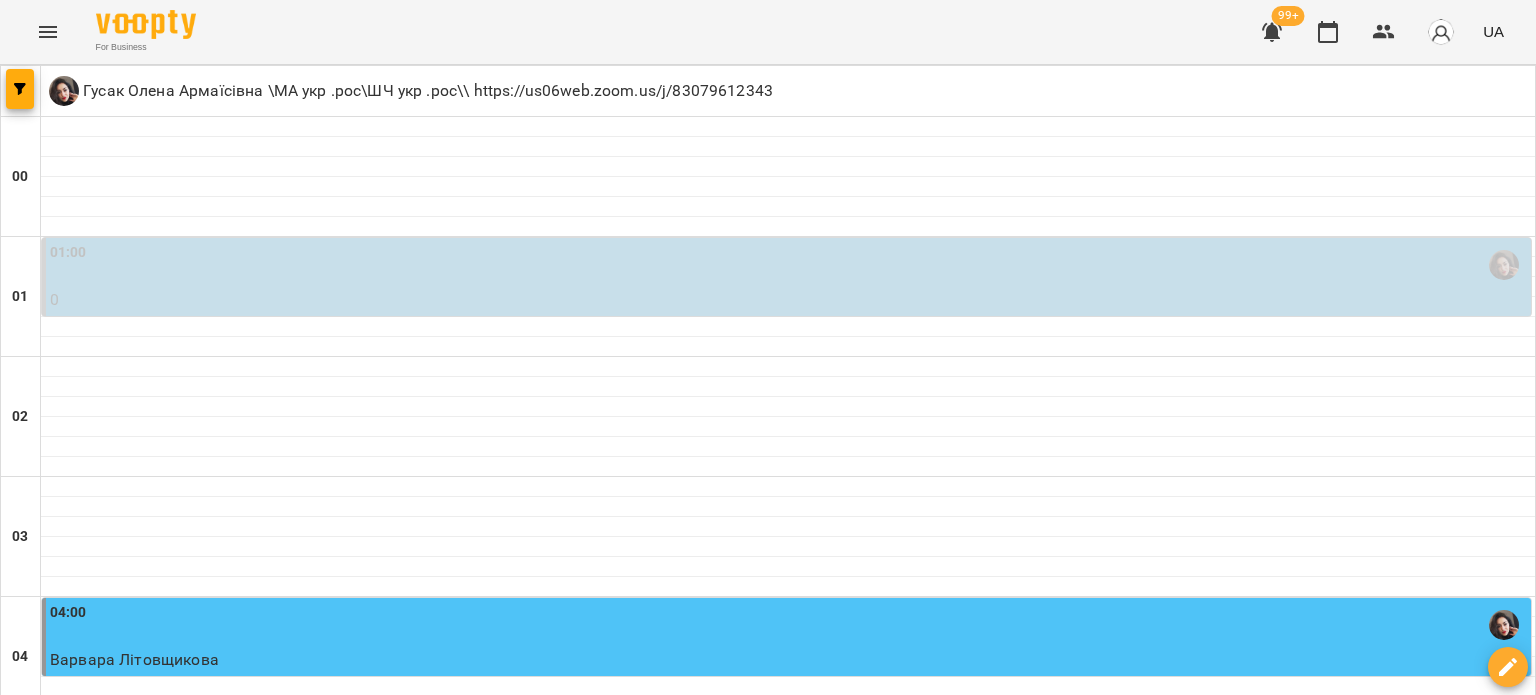 scroll, scrollTop: 1300, scrollLeft: 0, axis: vertical 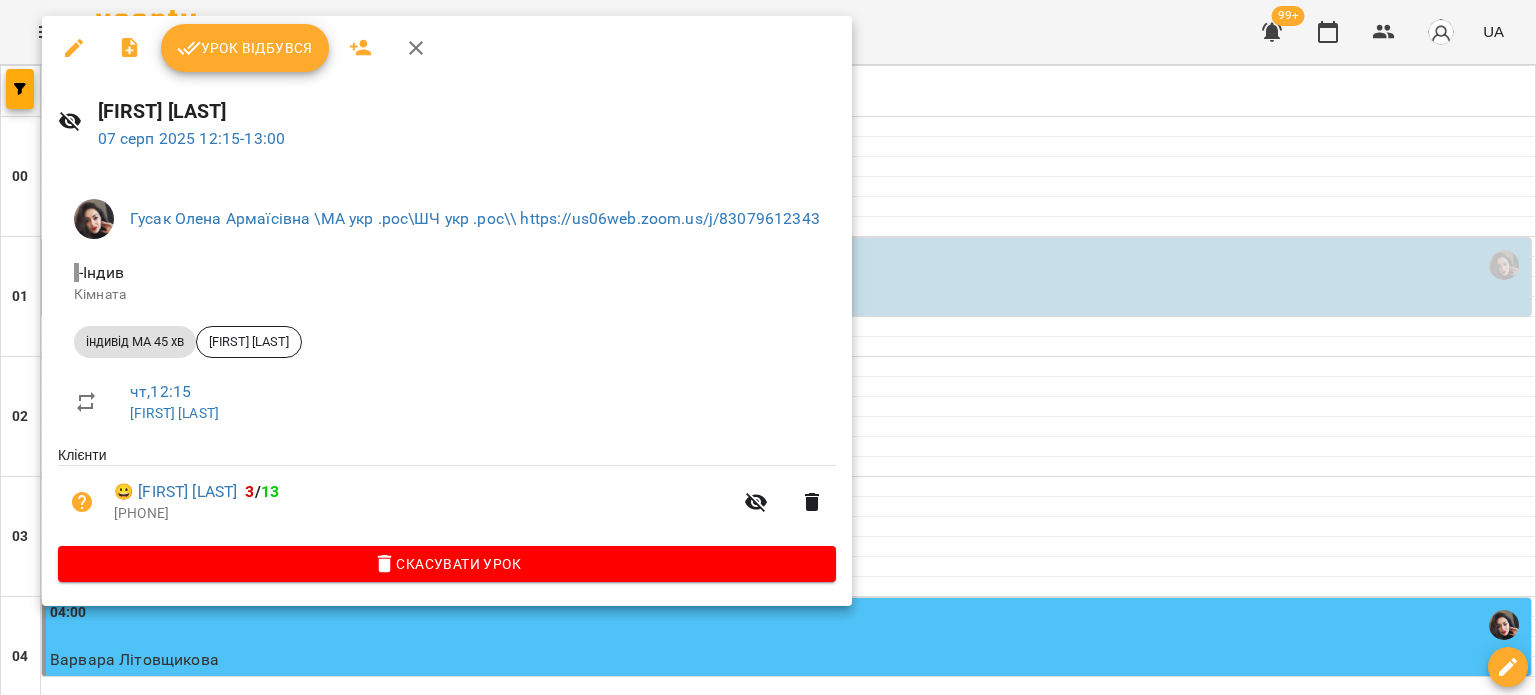 click 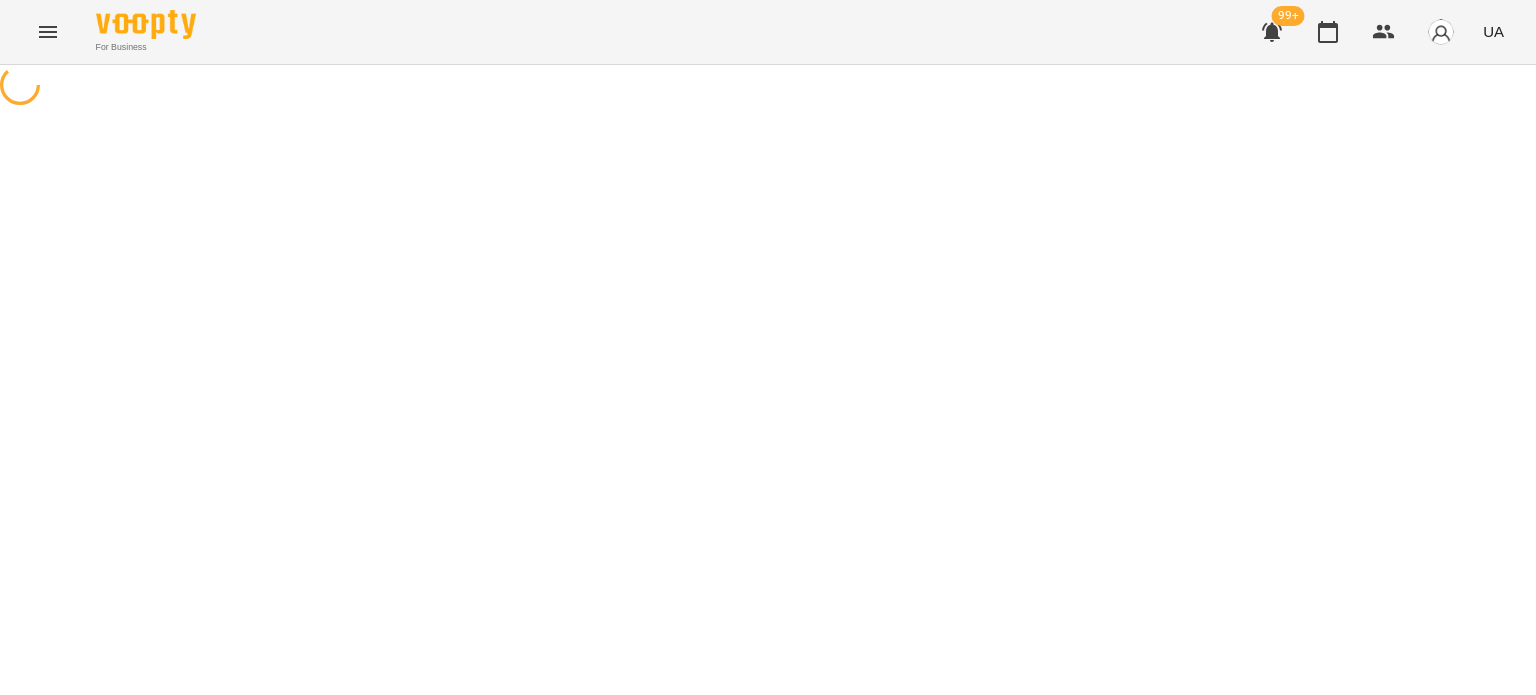 select on "**********" 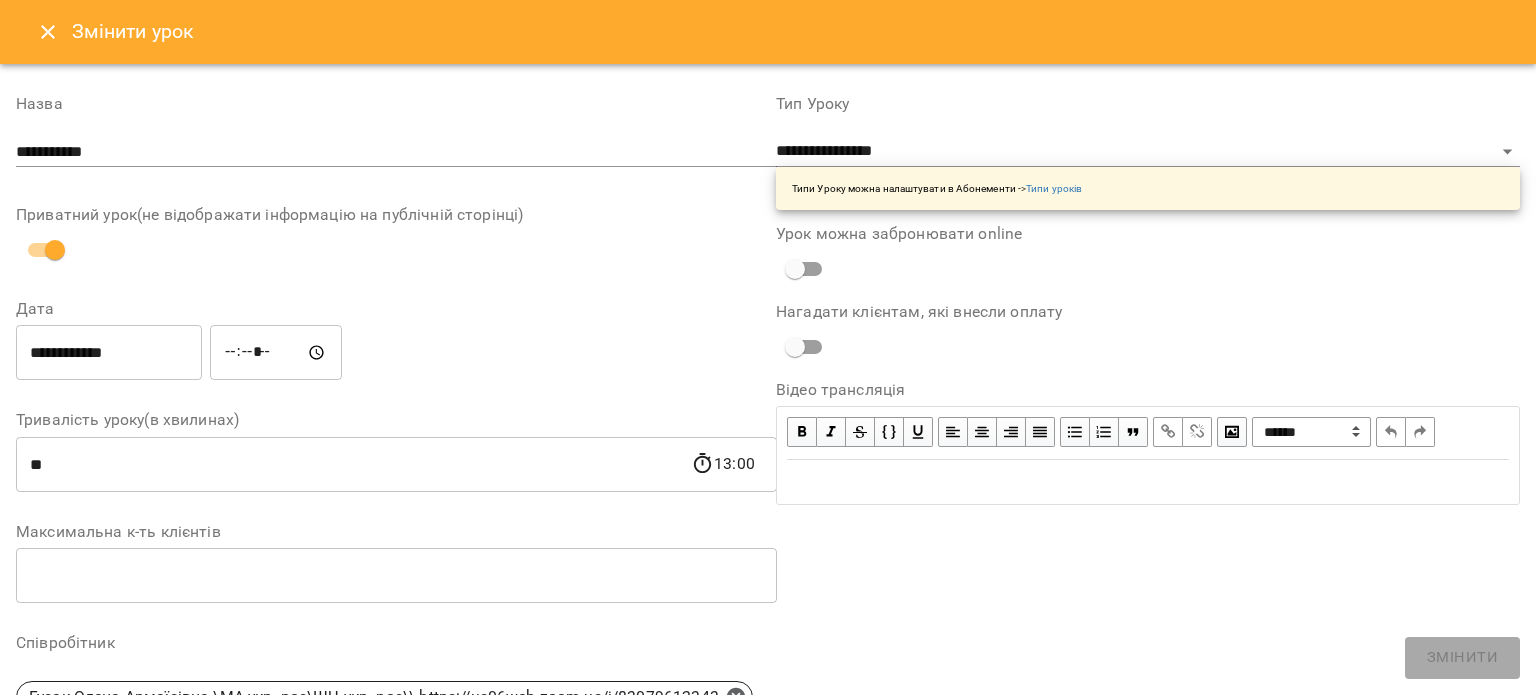 click 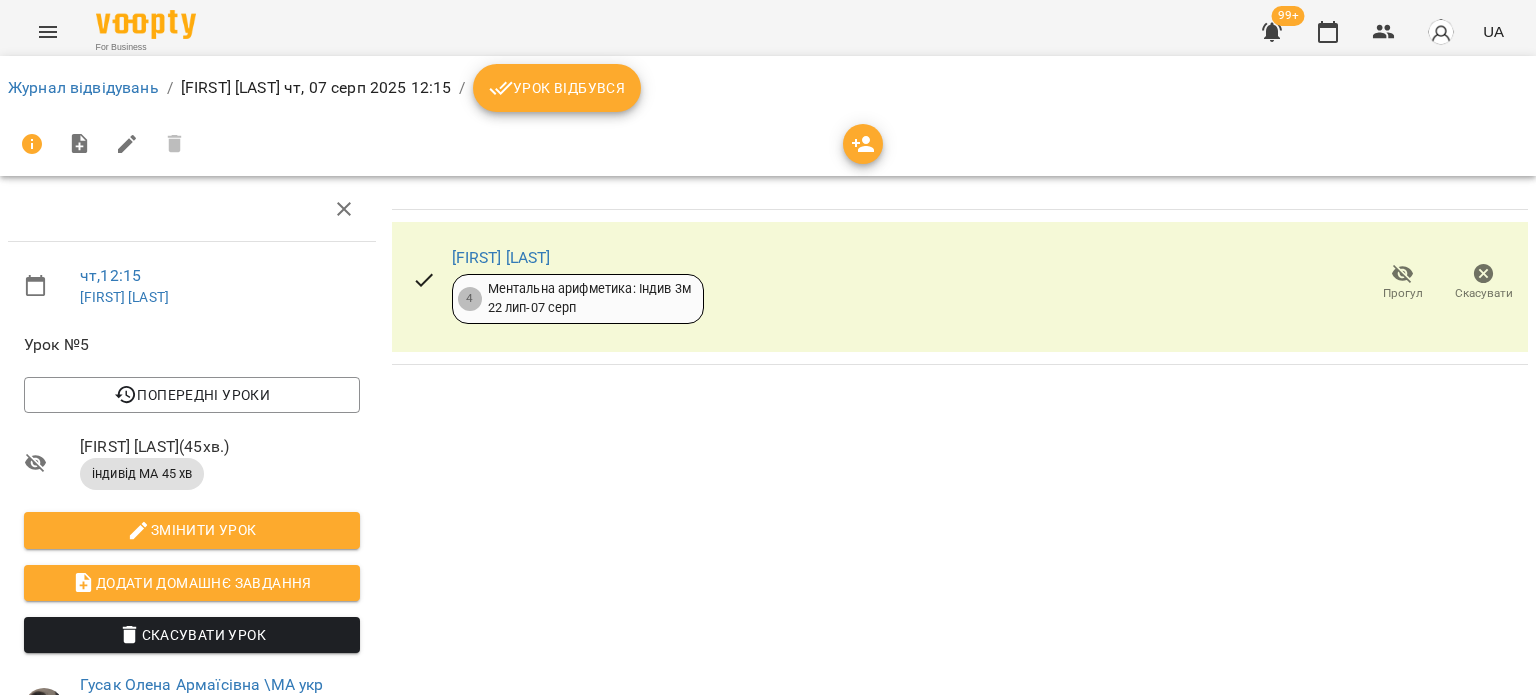 click on "Скасувати" at bounding box center [1483, 282] 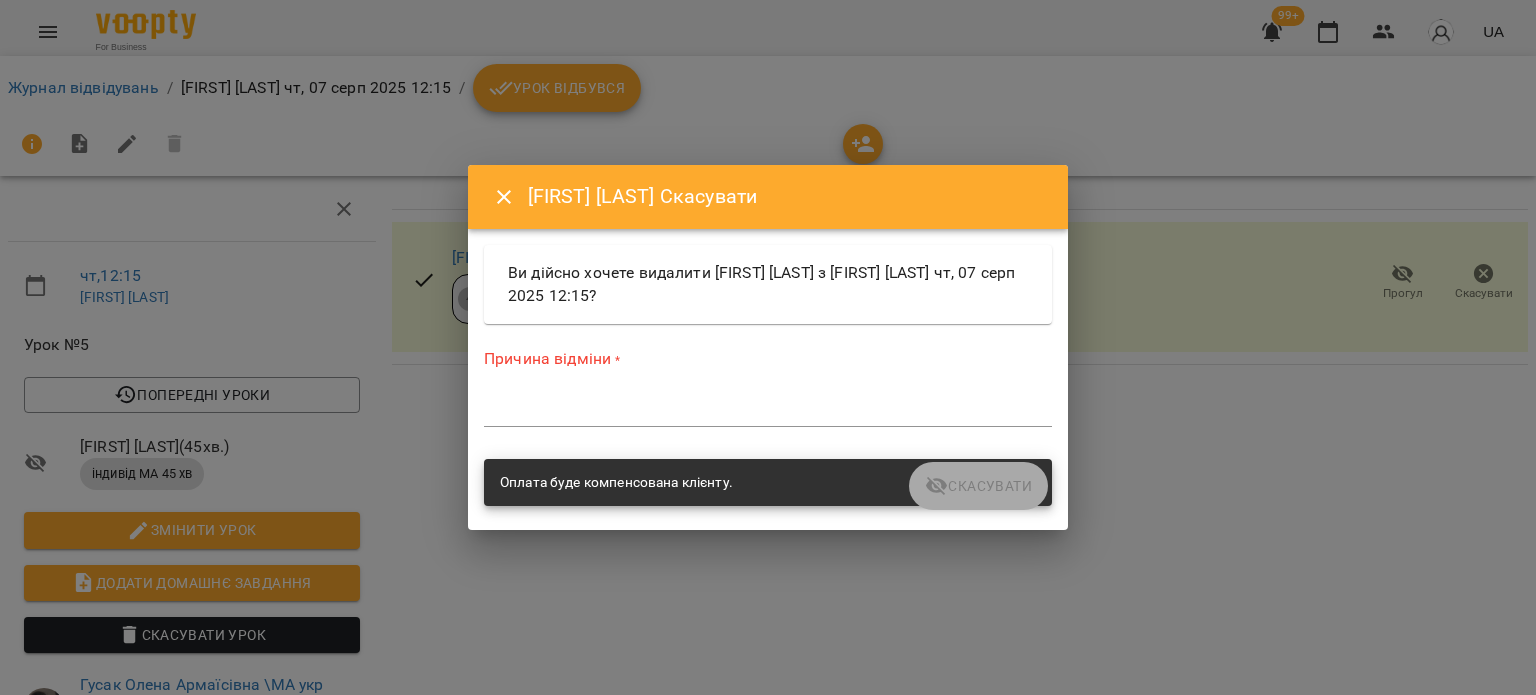 click on "*" at bounding box center (768, 411) 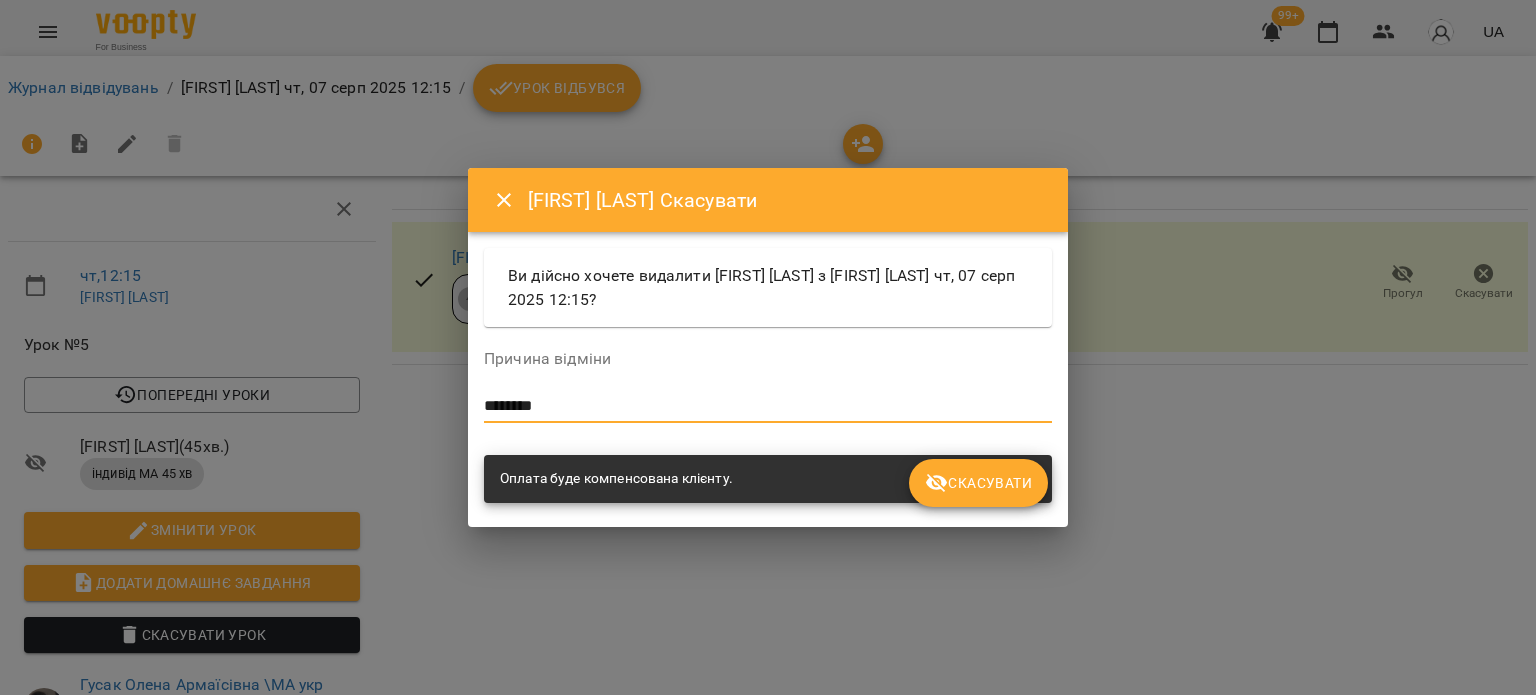 type on "********" 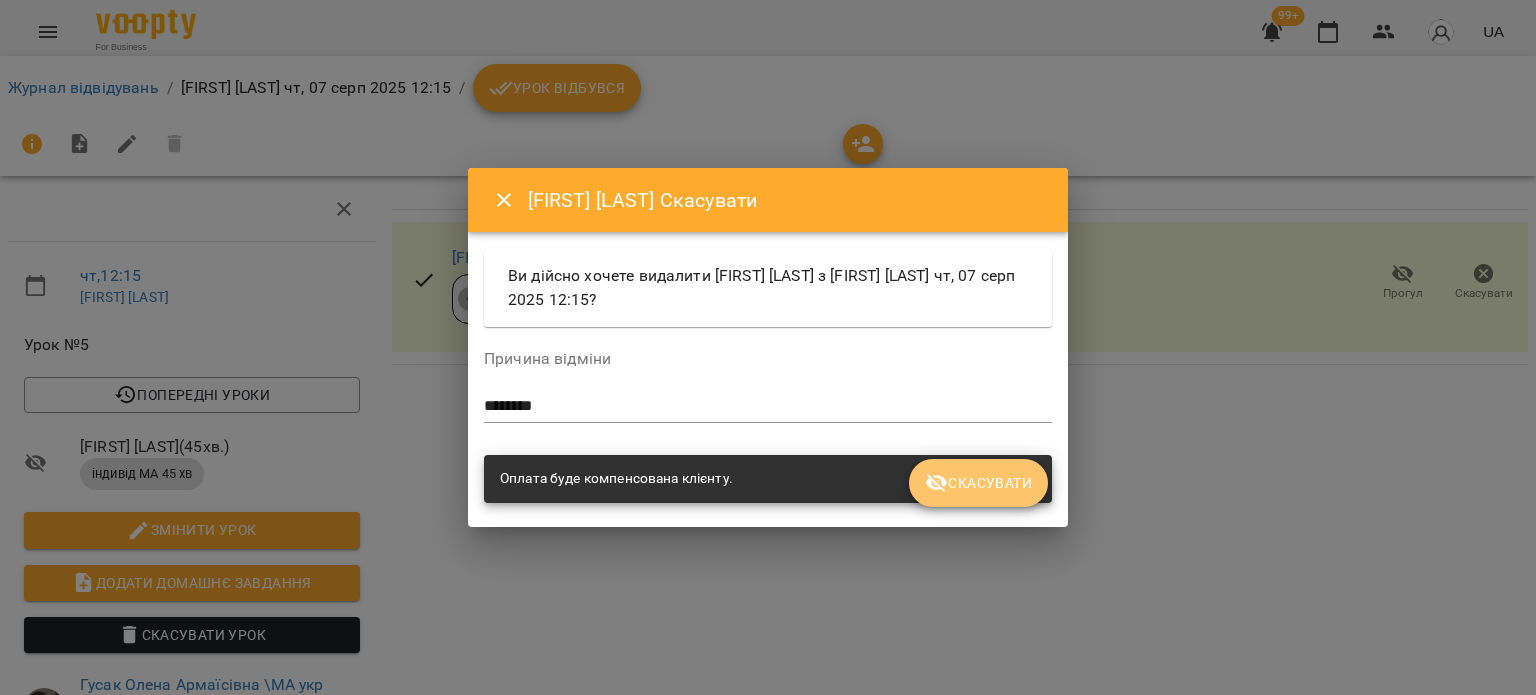 click on "Скасувати" at bounding box center (978, 483) 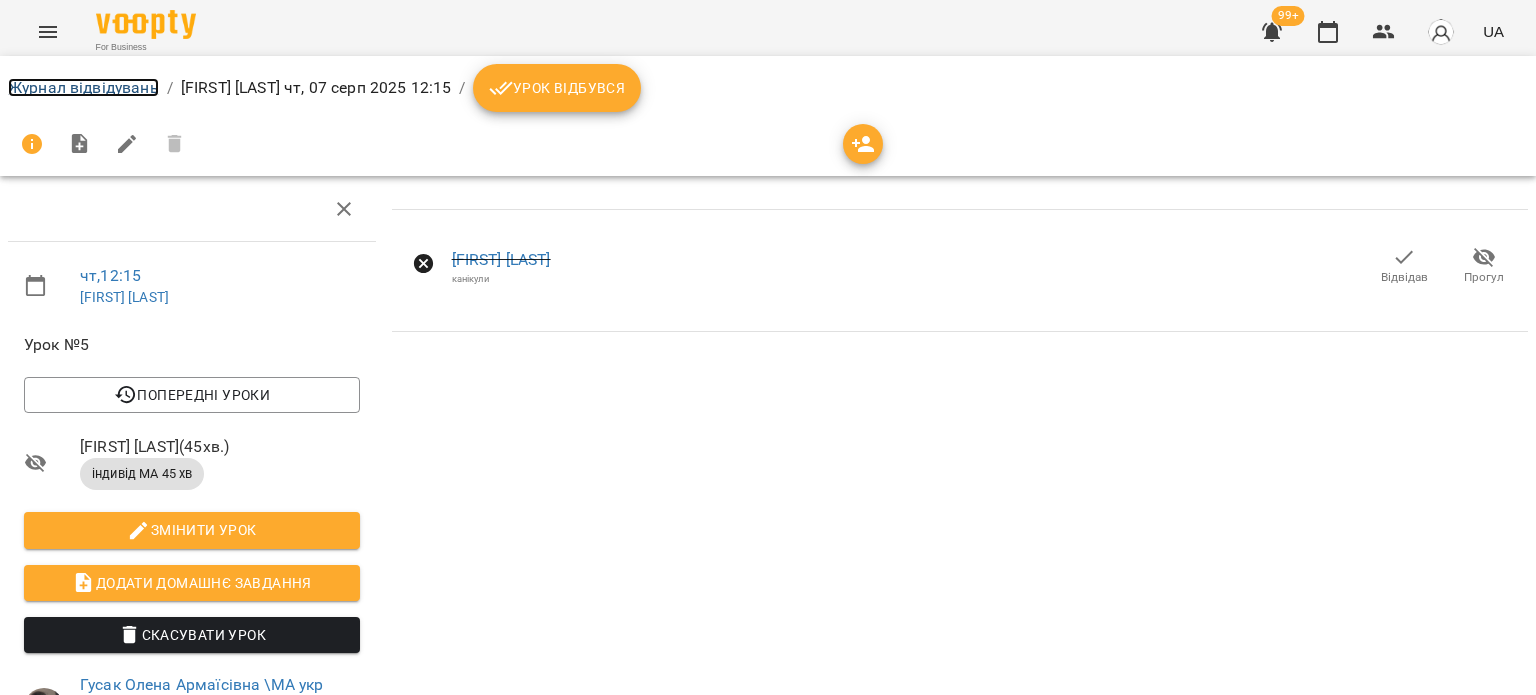 click on "Журнал відвідувань" at bounding box center (83, 87) 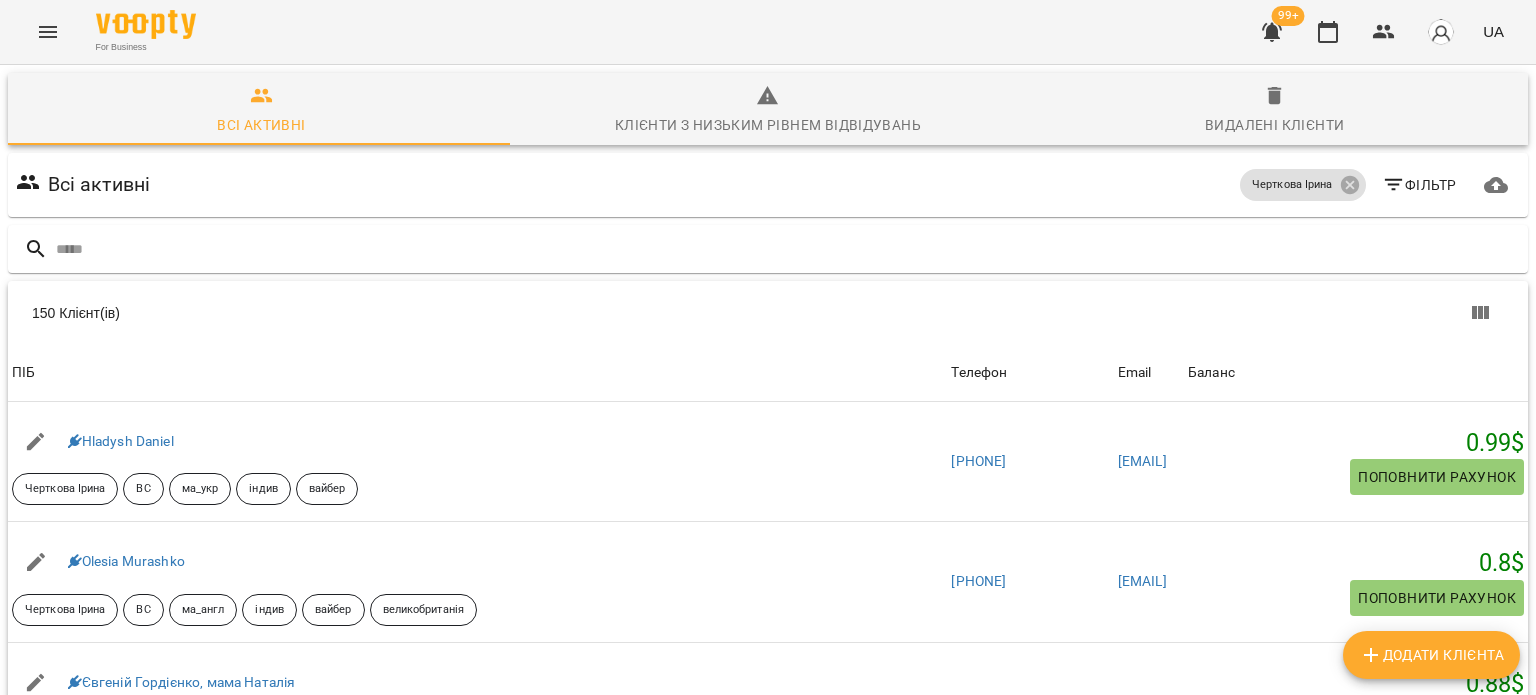 scroll, scrollTop: 0, scrollLeft: 0, axis: both 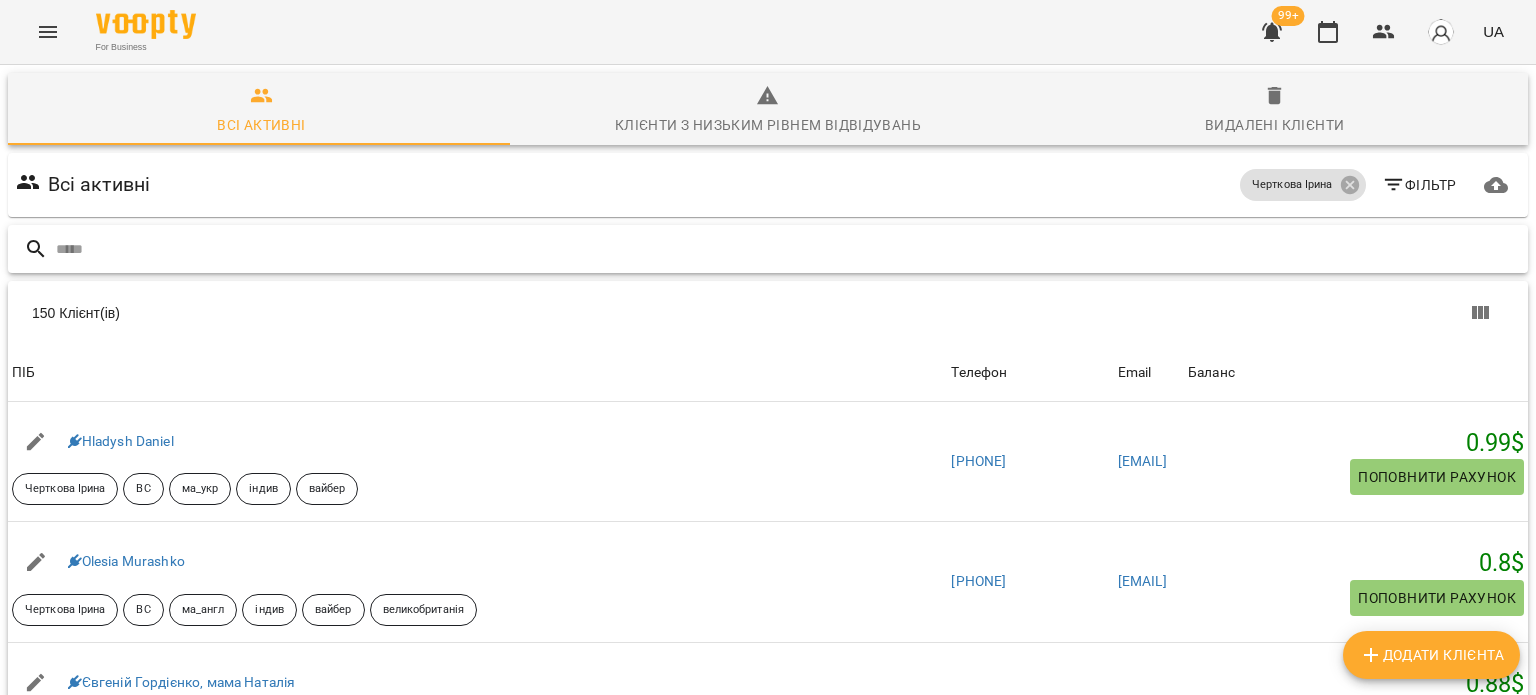 paste on "**********" 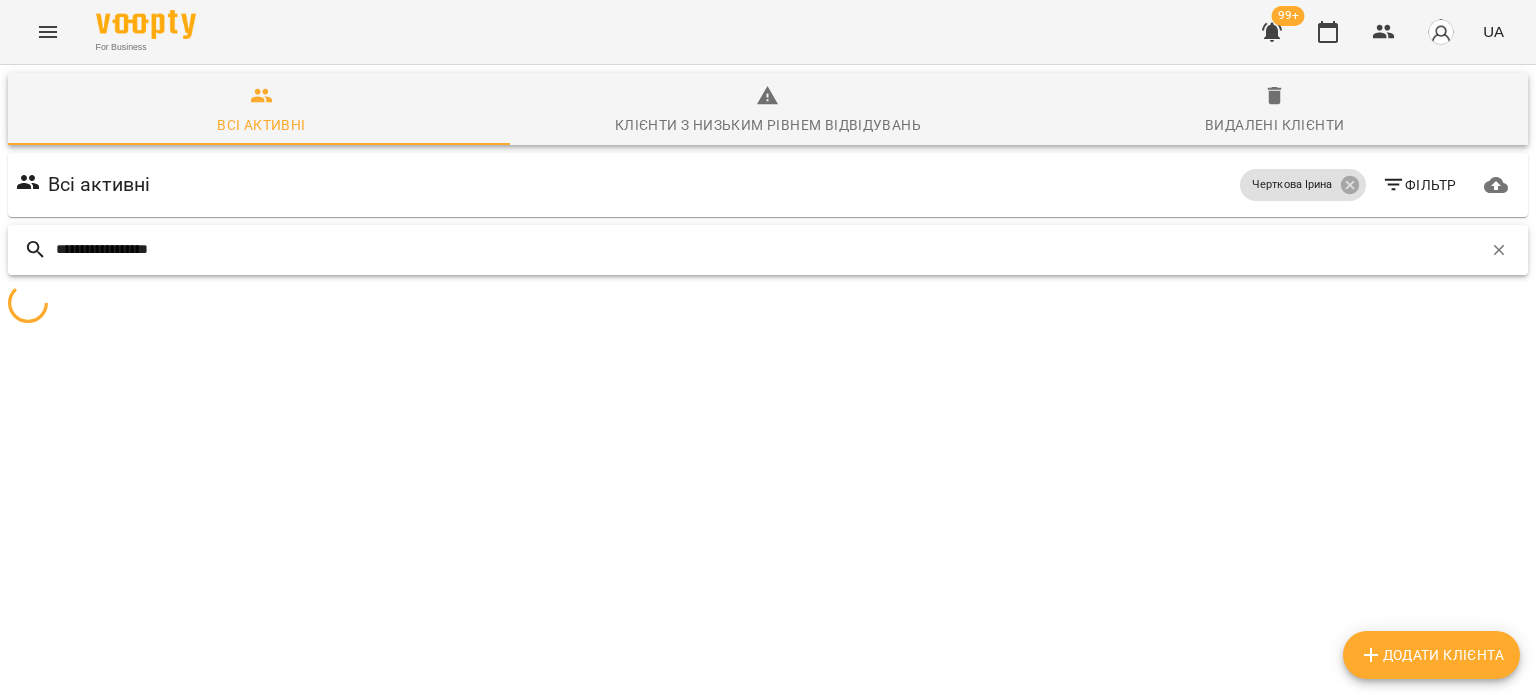 type on "**********" 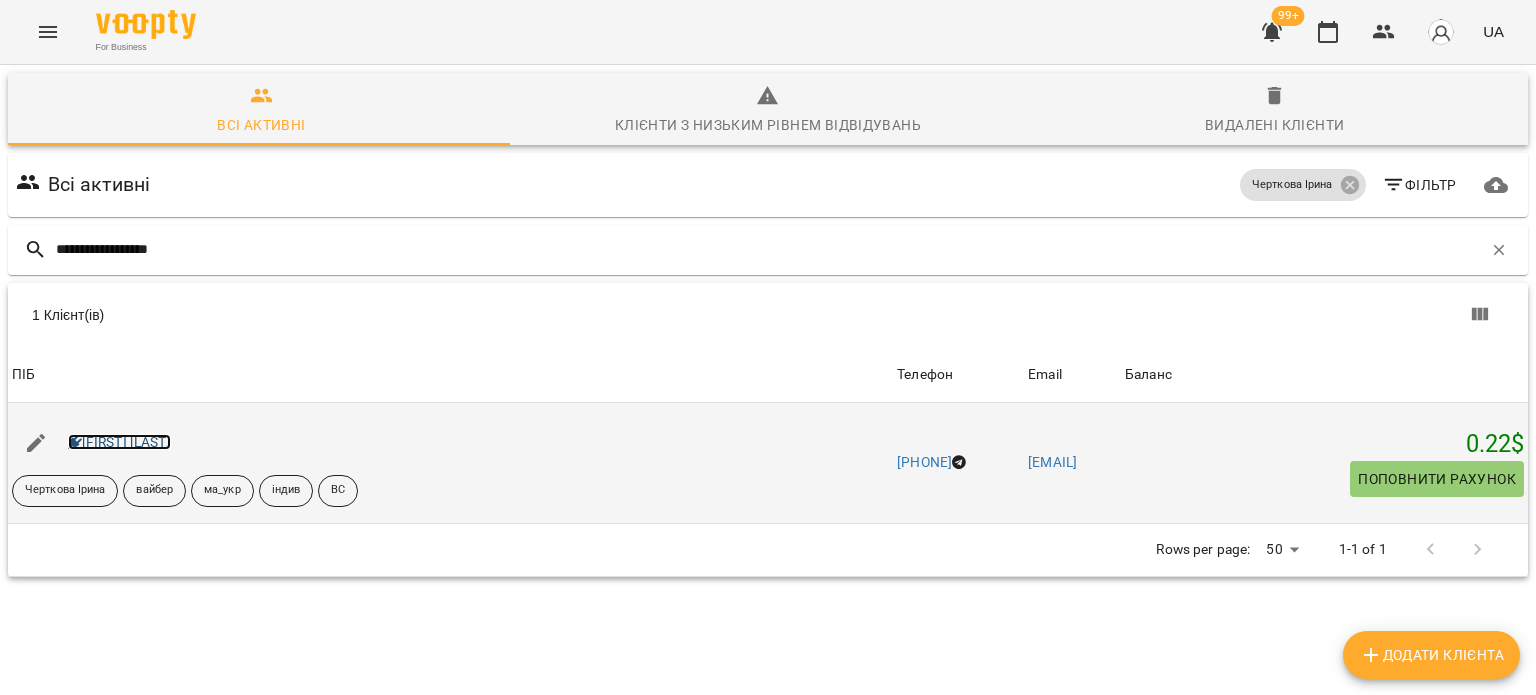click on "[FIRST] [LAST]" at bounding box center (119, 442) 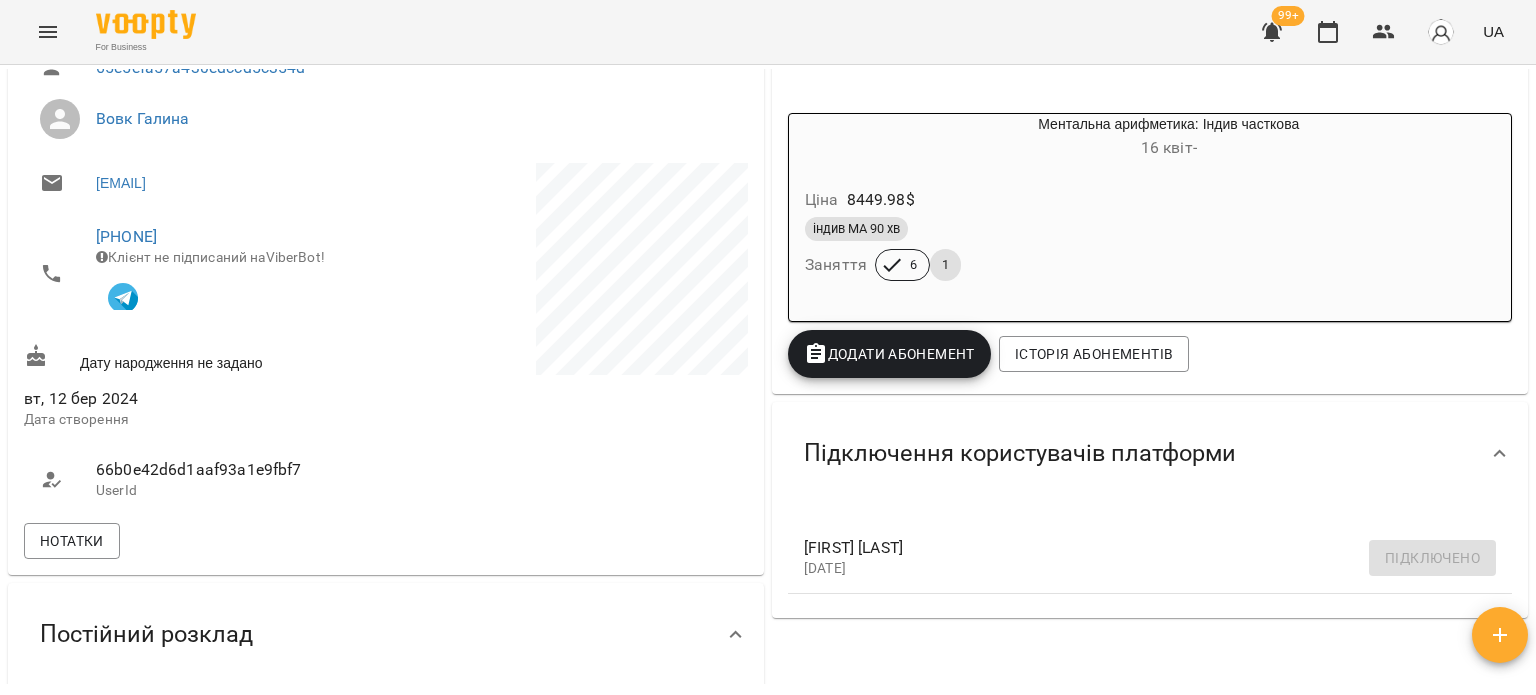 scroll, scrollTop: 300, scrollLeft: 0, axis: vertical 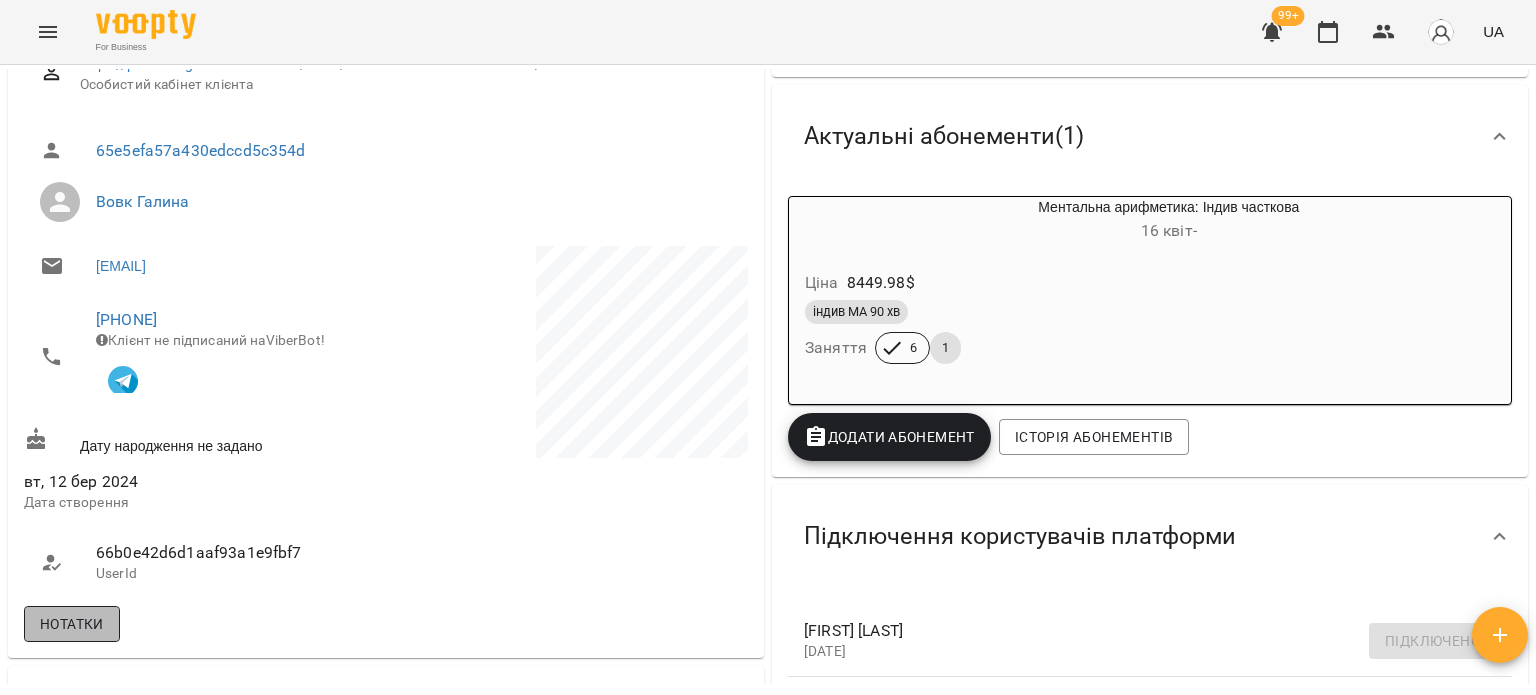 click on "Нотатки" at bounding box center [72, 624] 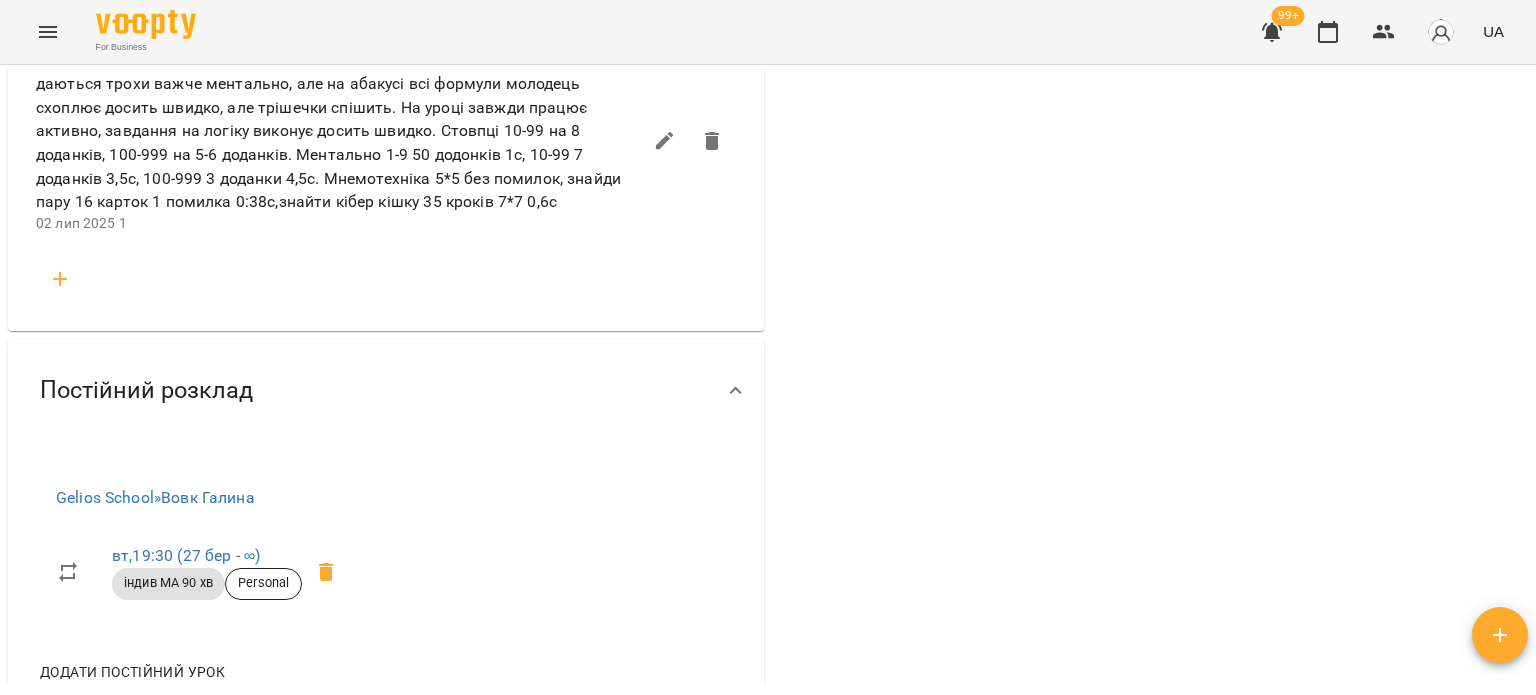 scroll, scrollTop: 1700, scrollLeft: 0, axis: vertical 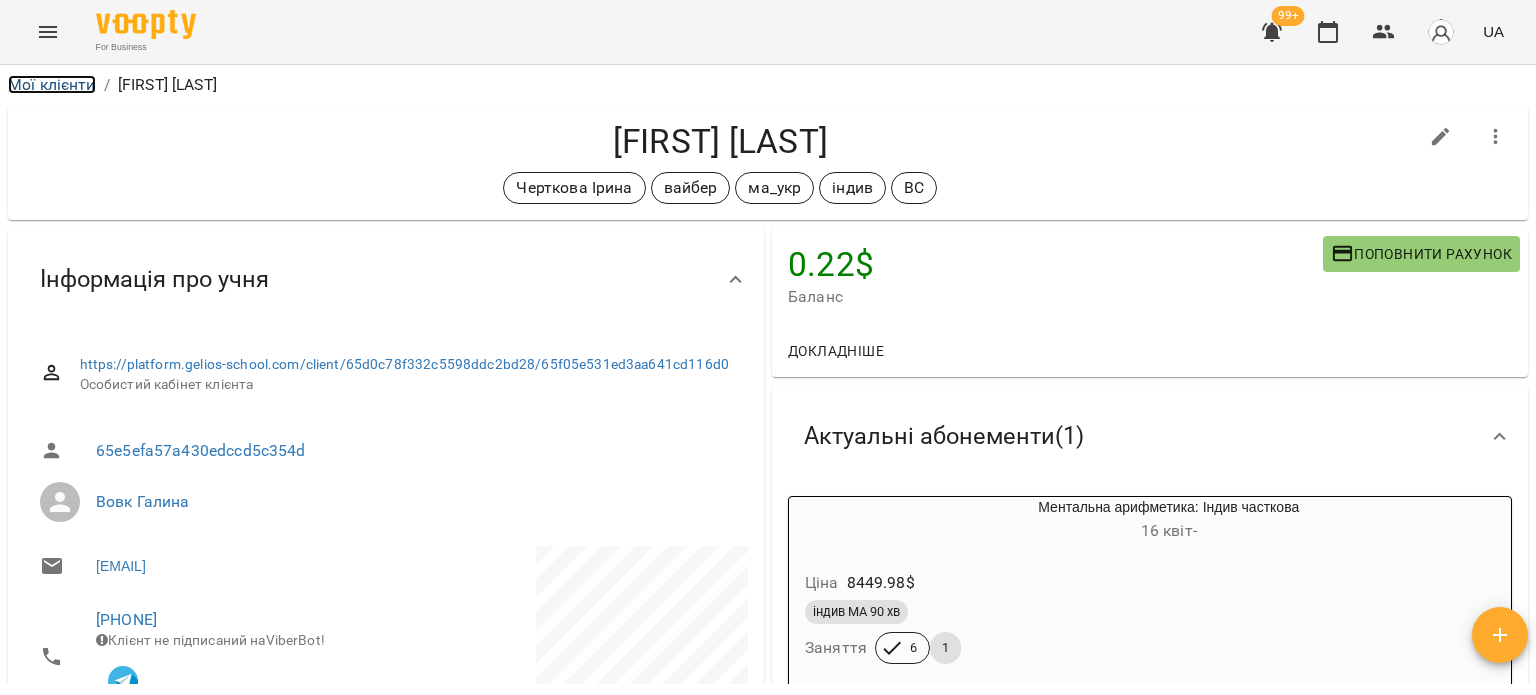 click on "Мої клієнти" at bounding box center (52, 84) 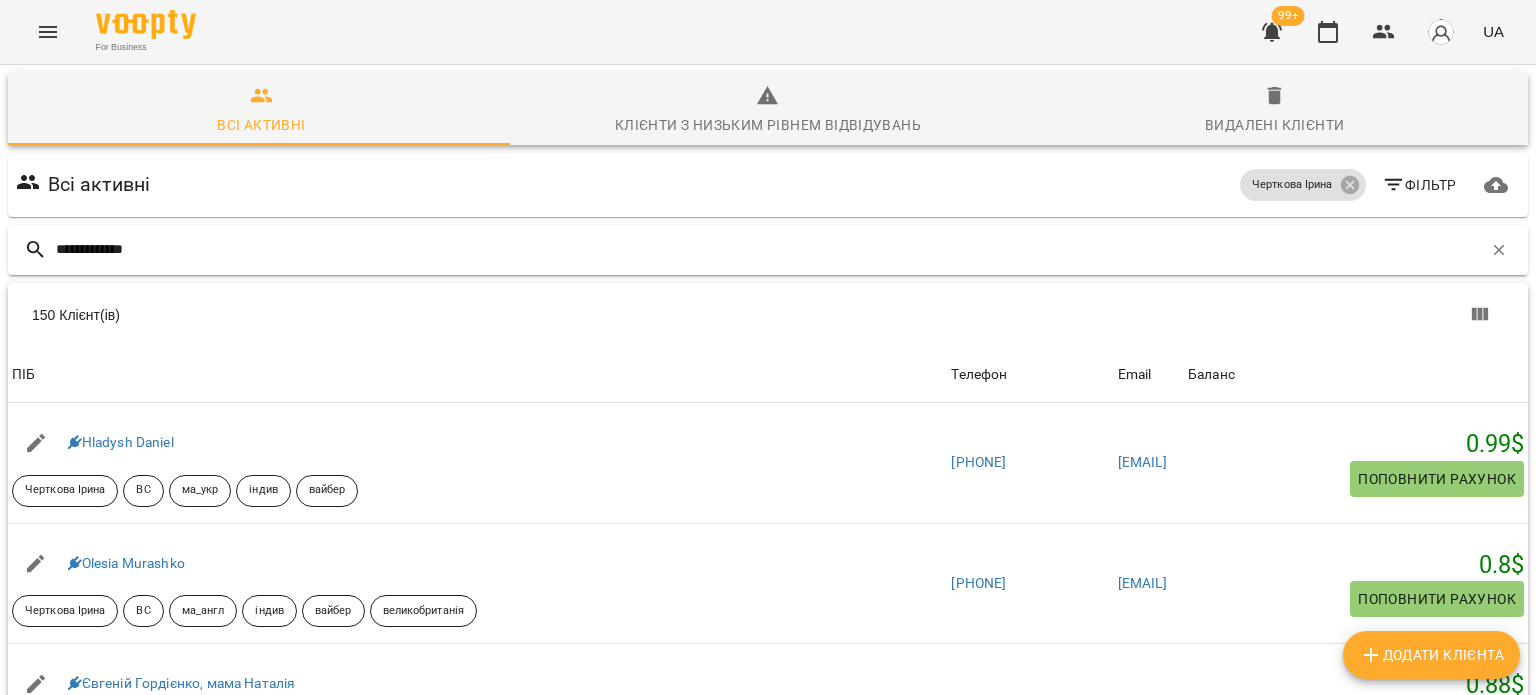 type on "**********" 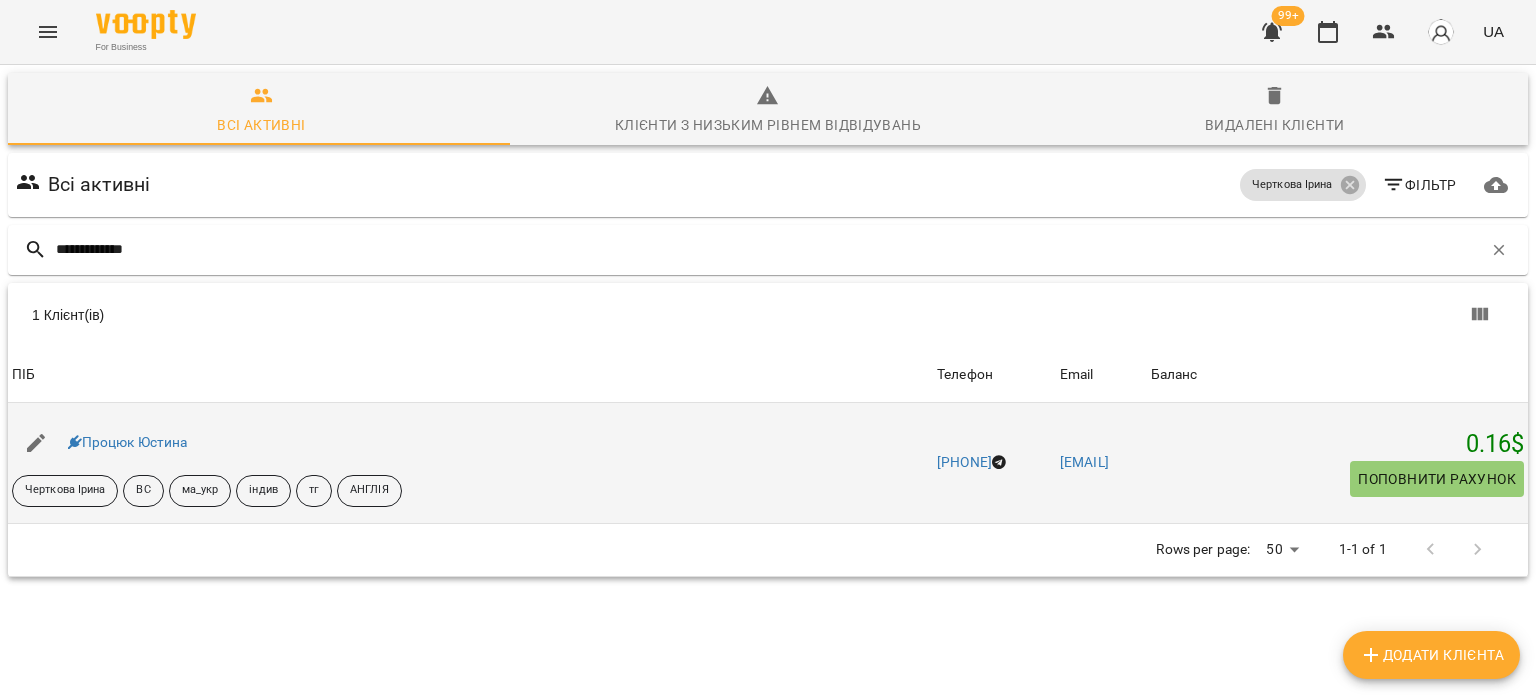 click on "Процюк Юстина" at bounding box center [128, 443] 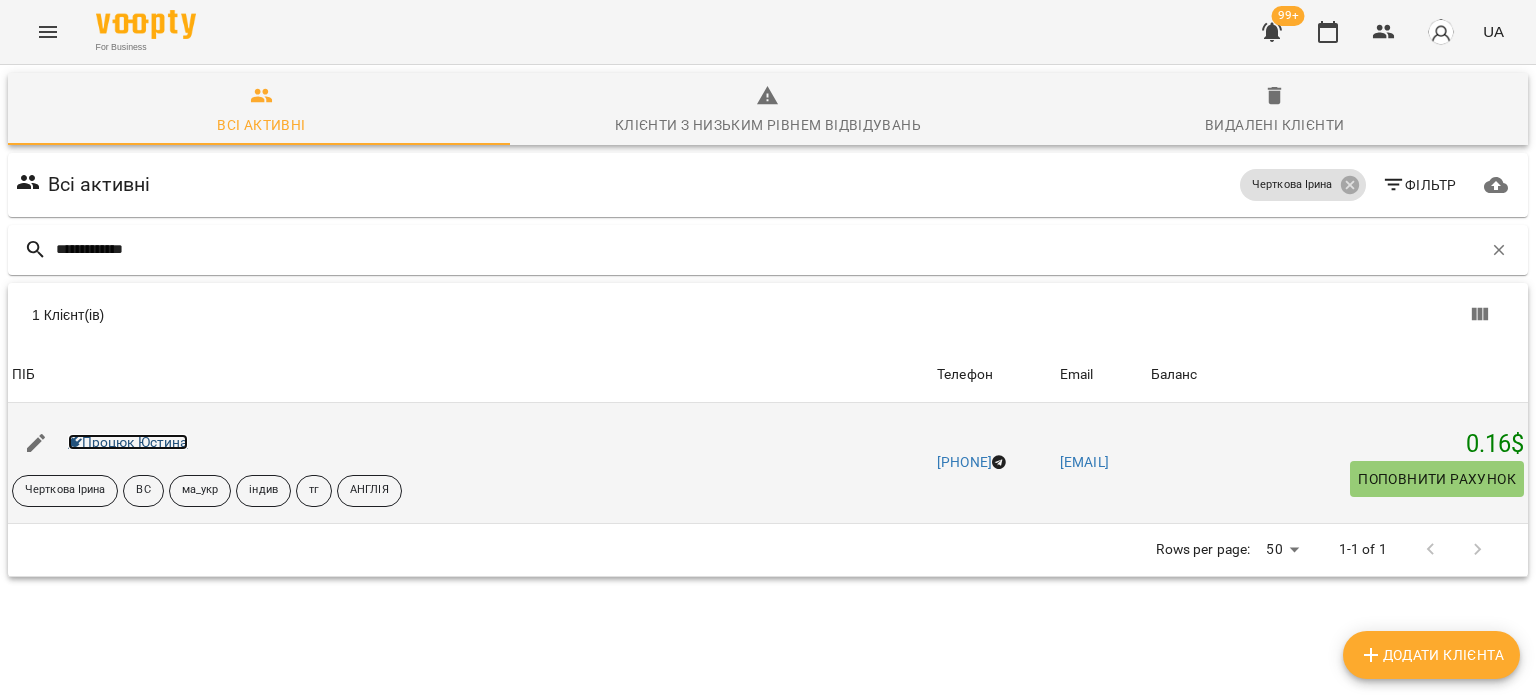 click on "Процюк Юстина" at bounding box center (128, 442) 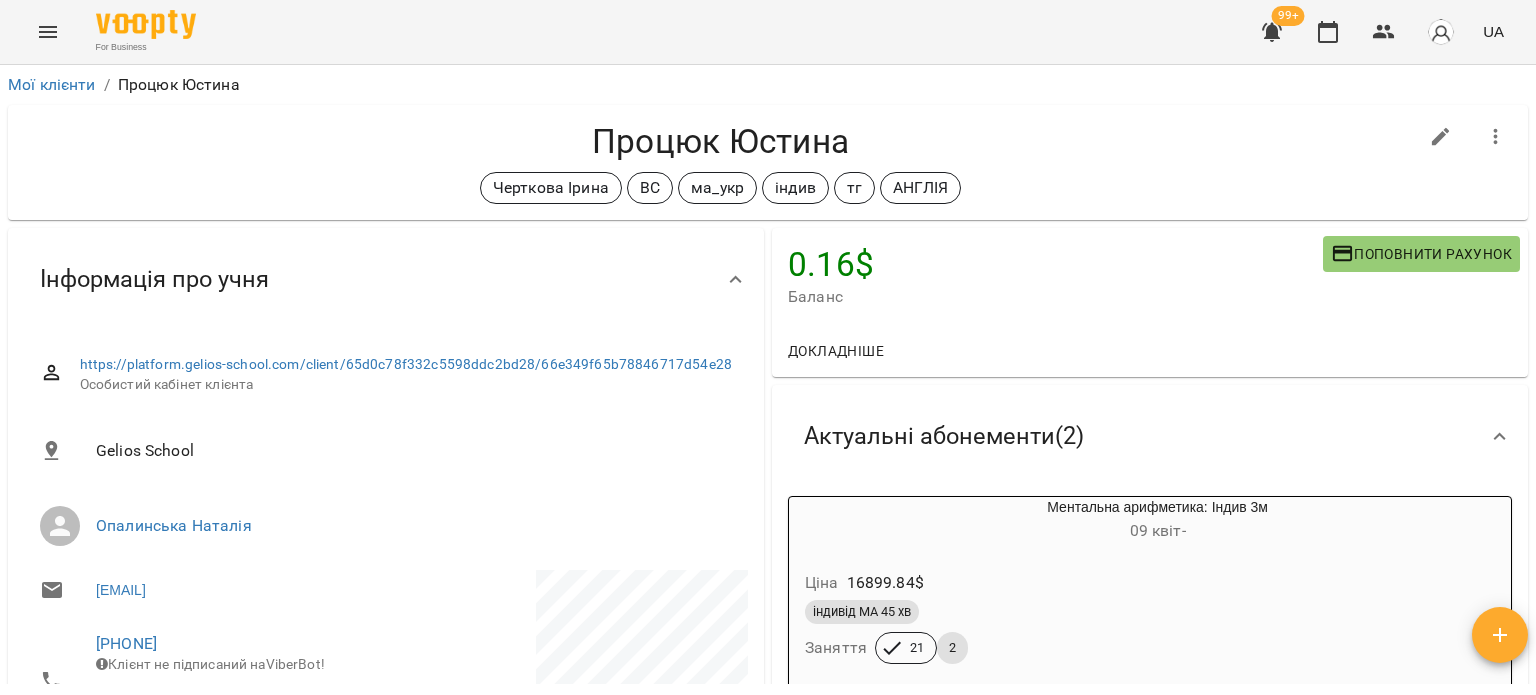 scroll, scrollTop: 0, scrollLeft: 0, axis: both 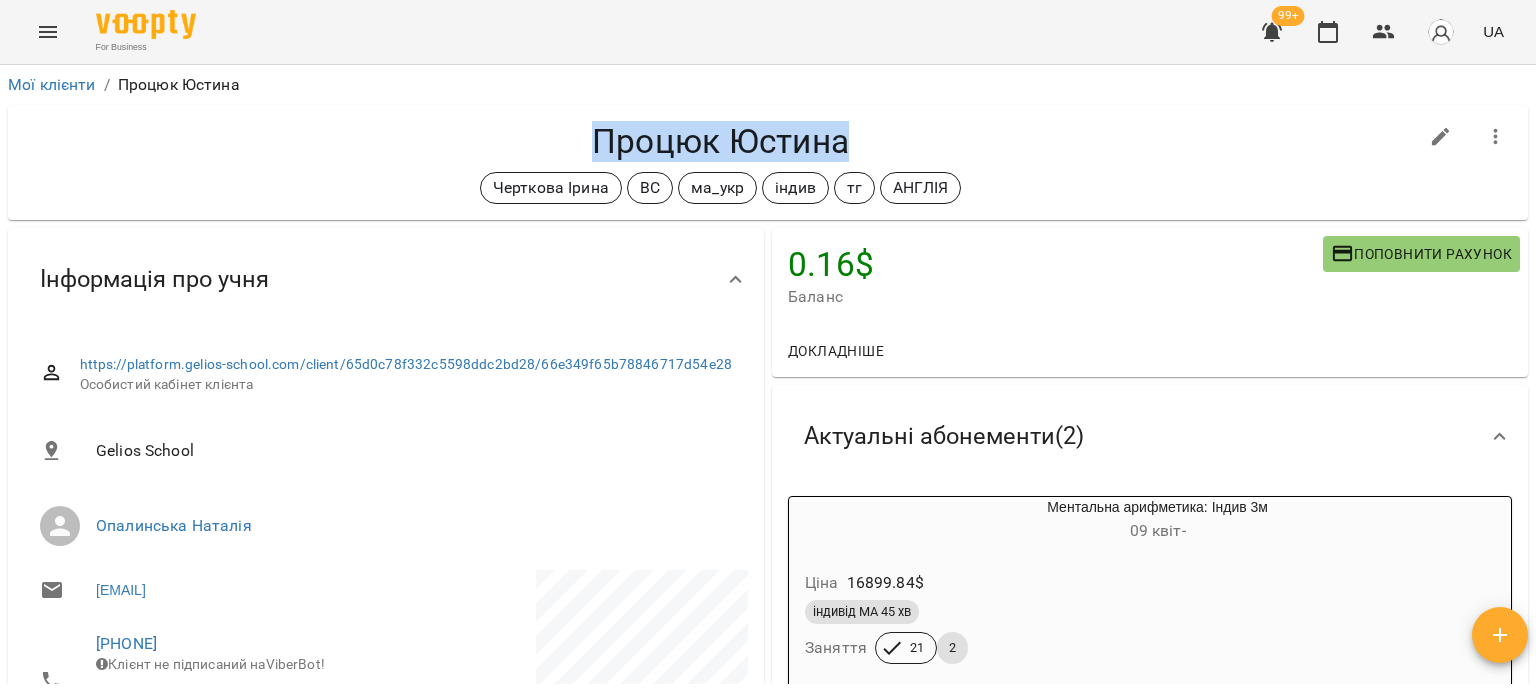 drag, startPoint x: 592, startPoint y: 139, endPoint x: 861, endPoint y: 156, distance: 269.53665 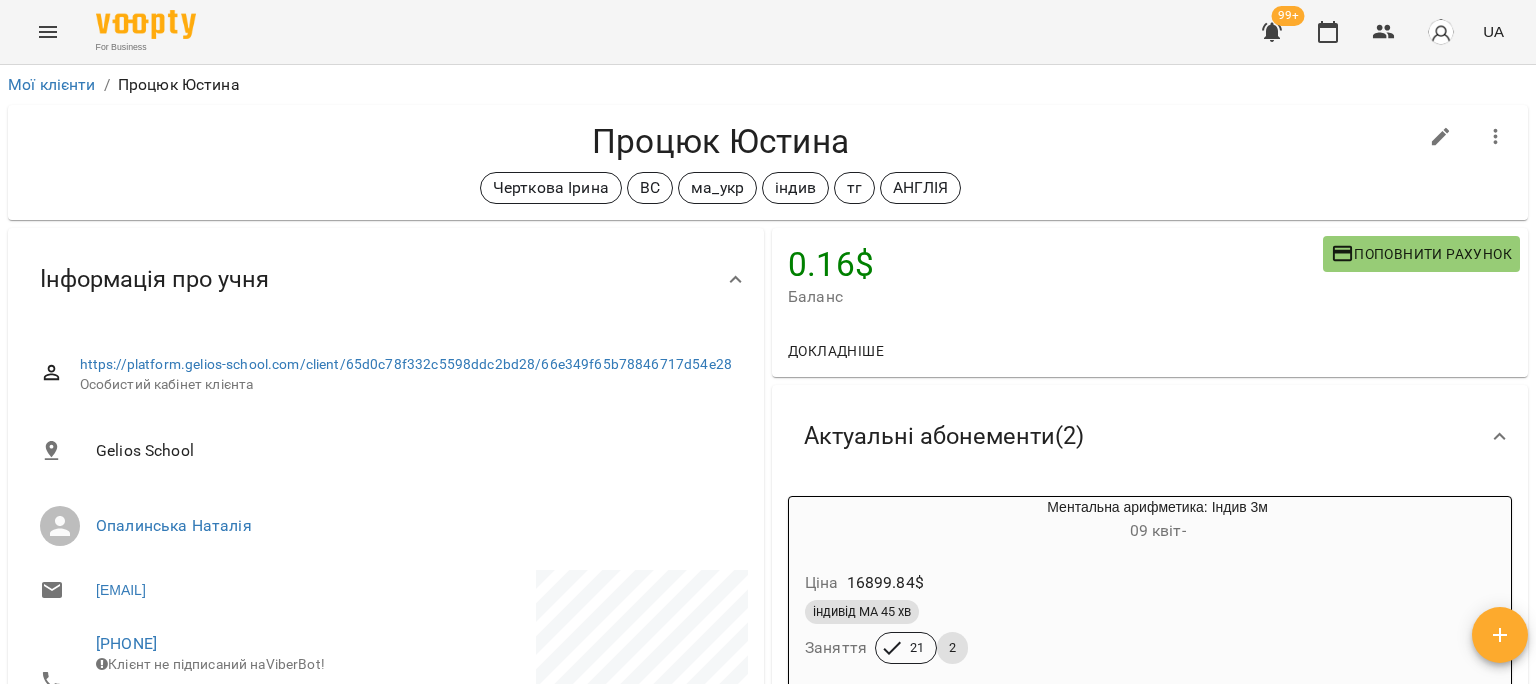 click on "[FIRST] [LAST]" at bounding box center [768, 85] 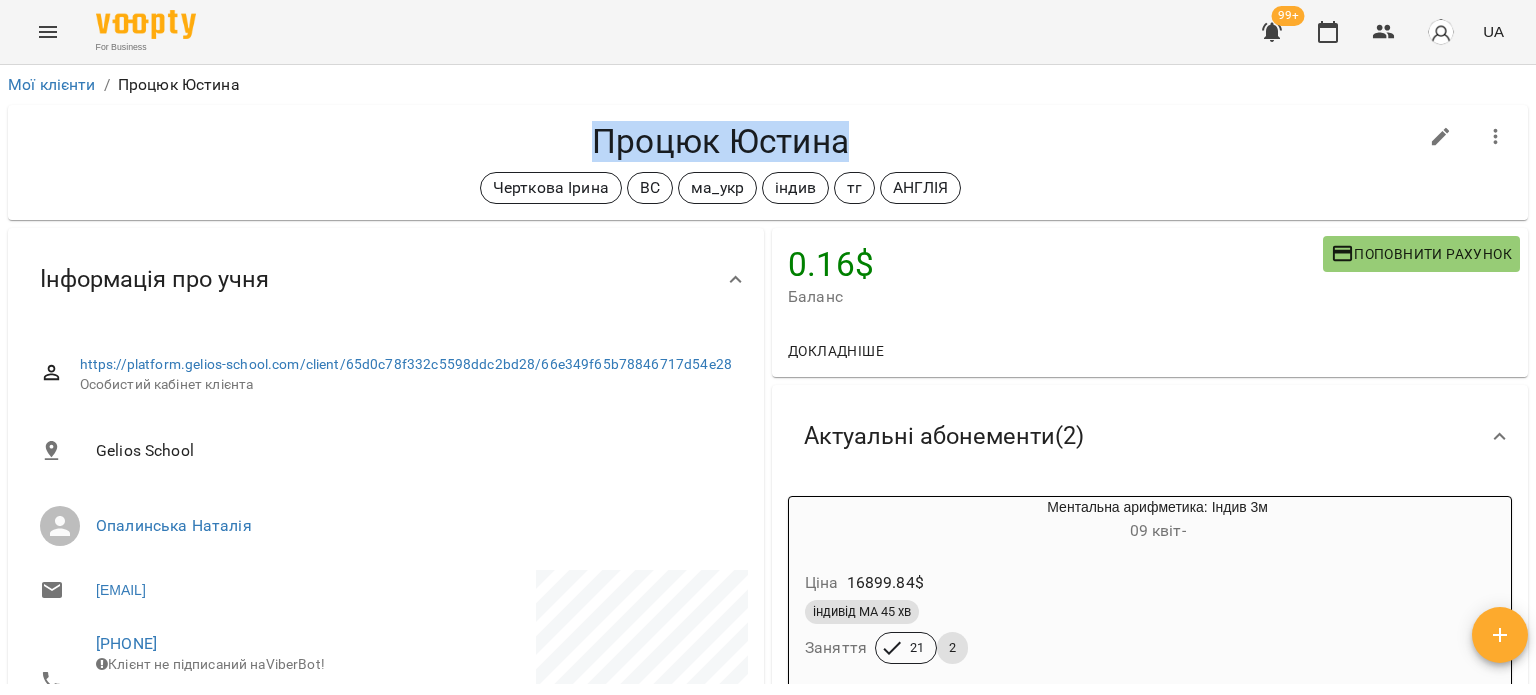 drag, startPoint x: 587, startPoint y: 141, endPoint x: 727, endPoint y: 75, distance: 154.77725 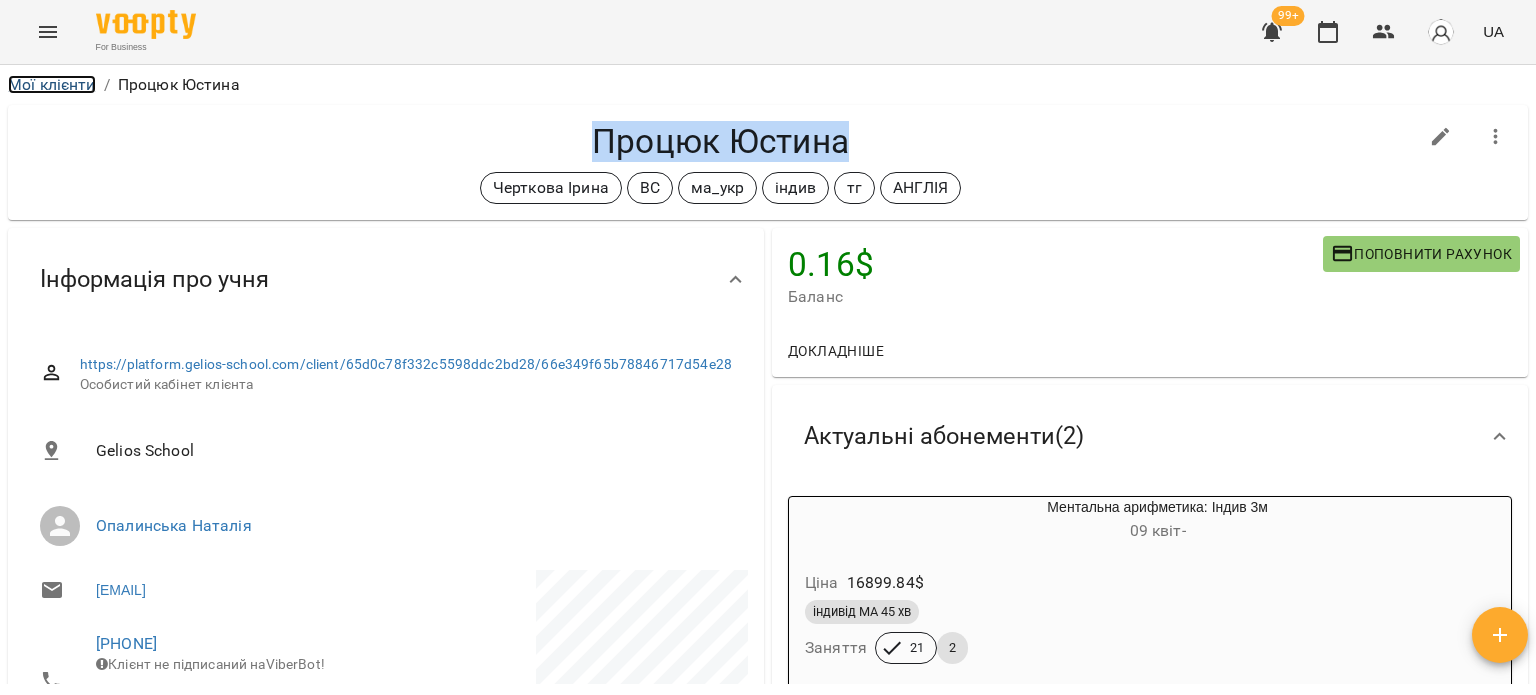 click on "Мої клієнти" at bounding box center [52, 84] 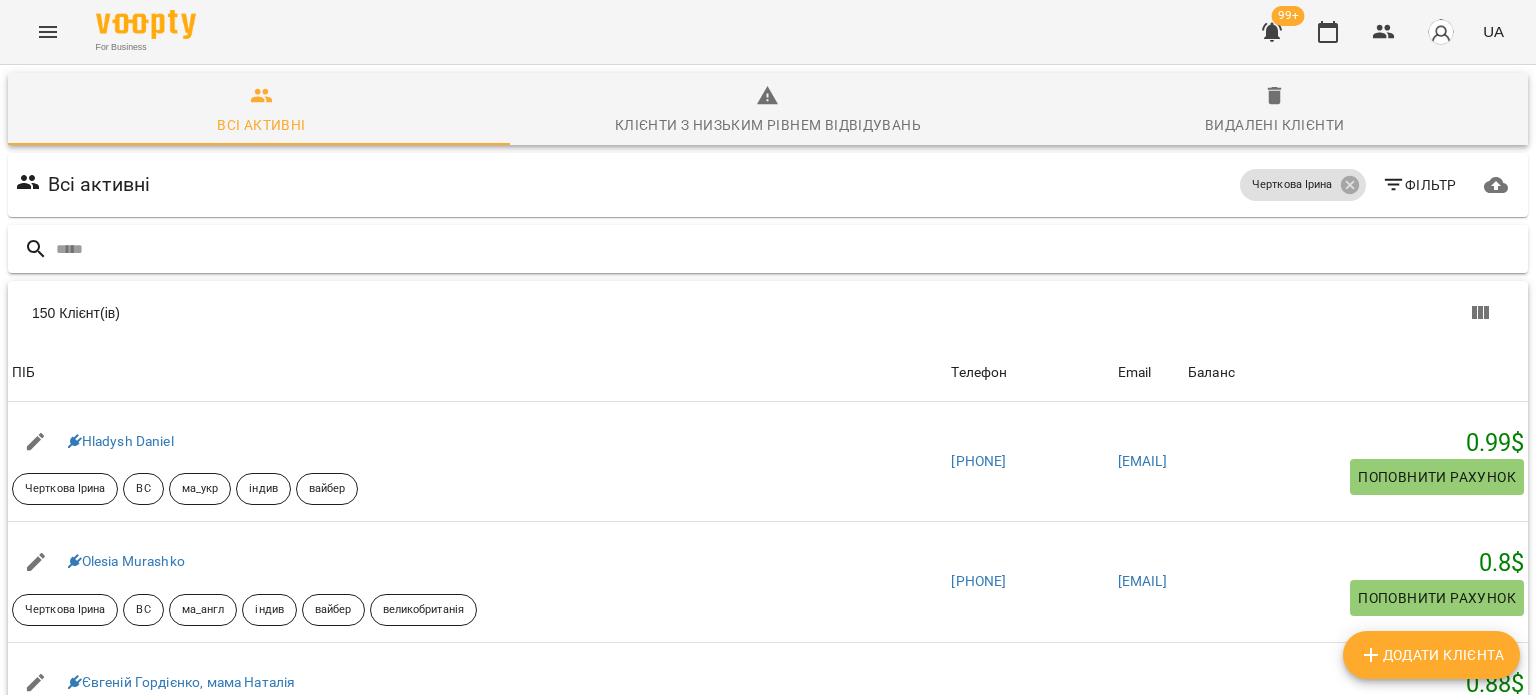 click at bounding box center [788, 249] 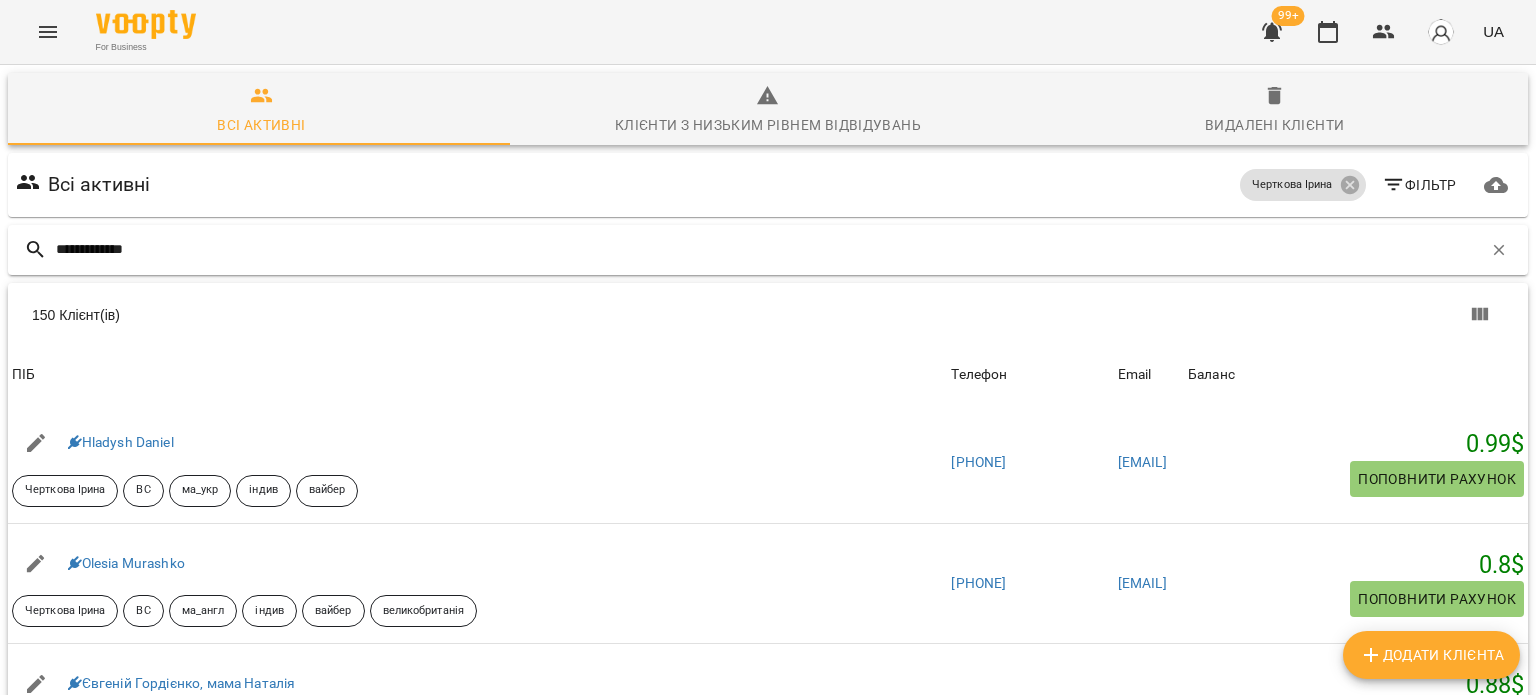 type on "**********" 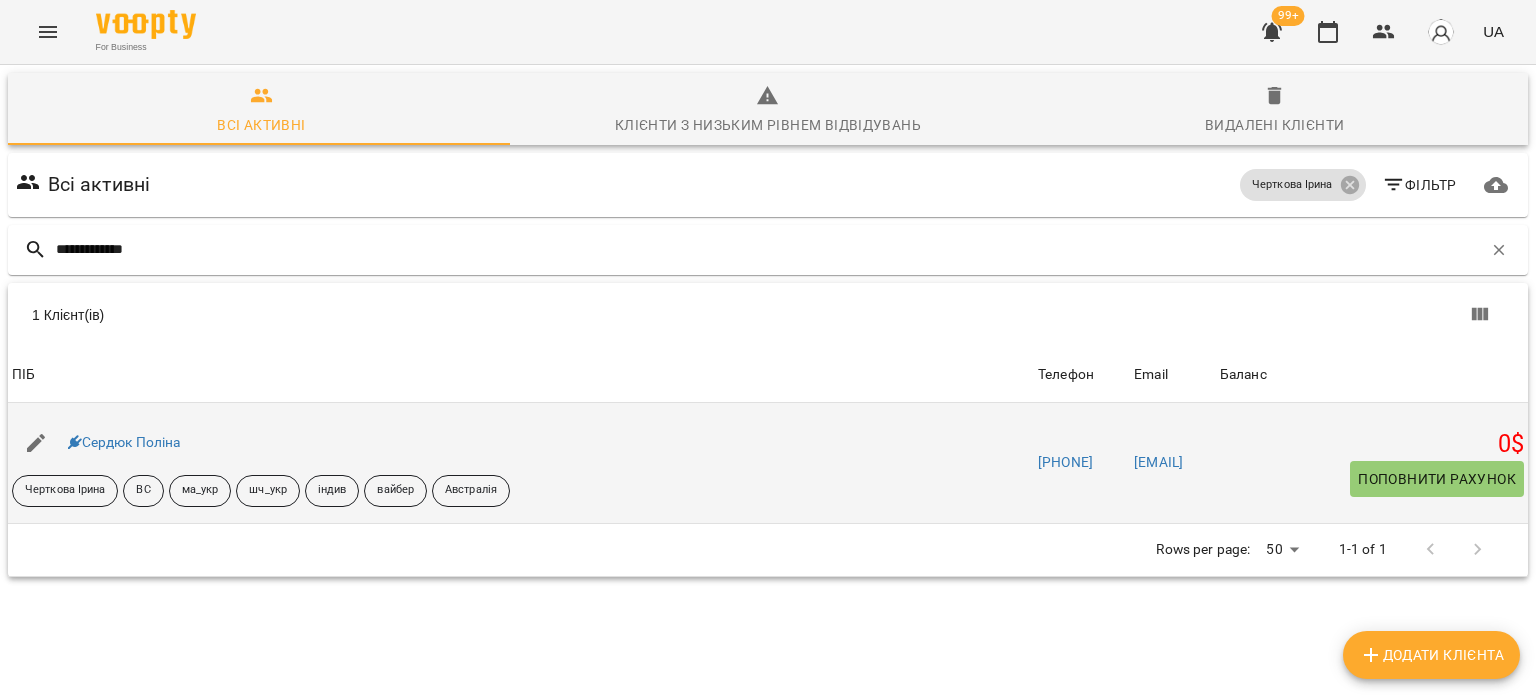 click on "Сердюк Поліна" at bounding box center [124, 443] 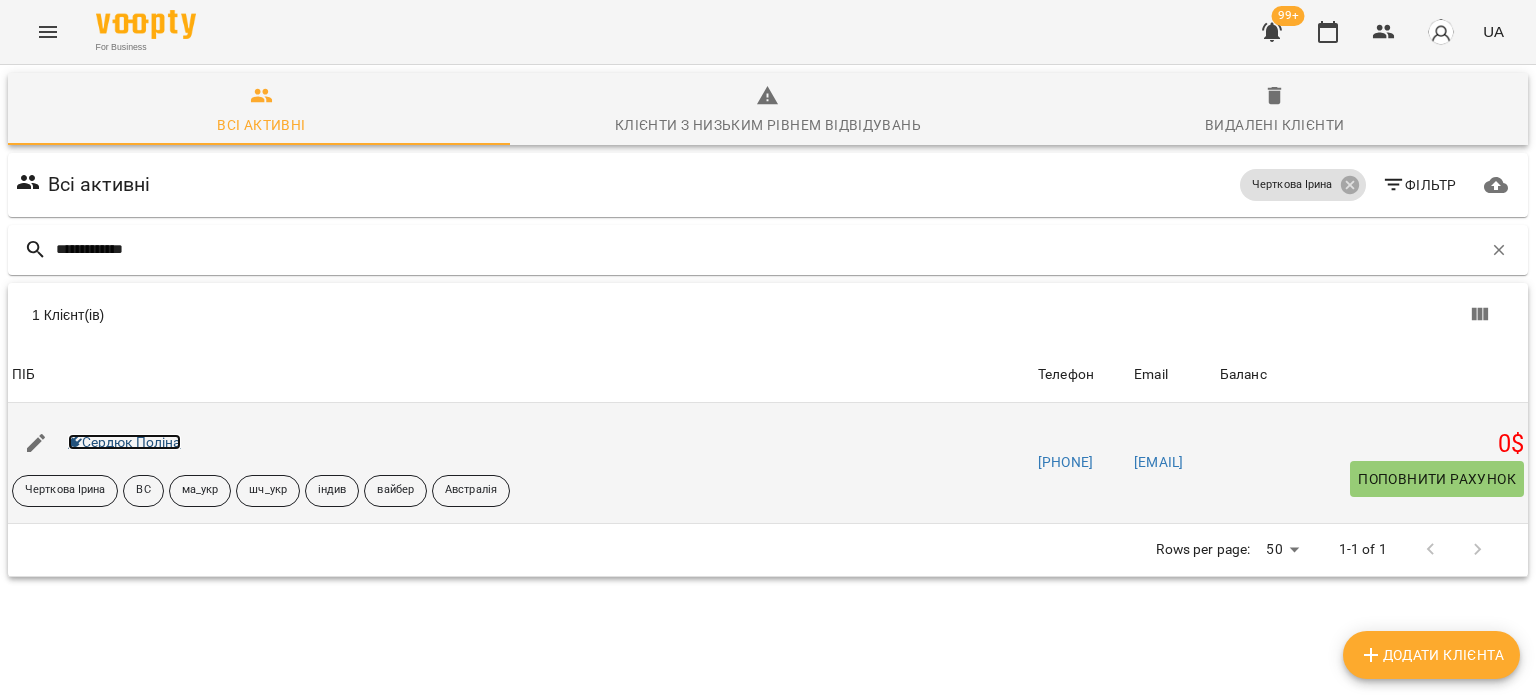 click on "Сердюк Поліна" at bounding box center (124, 442) 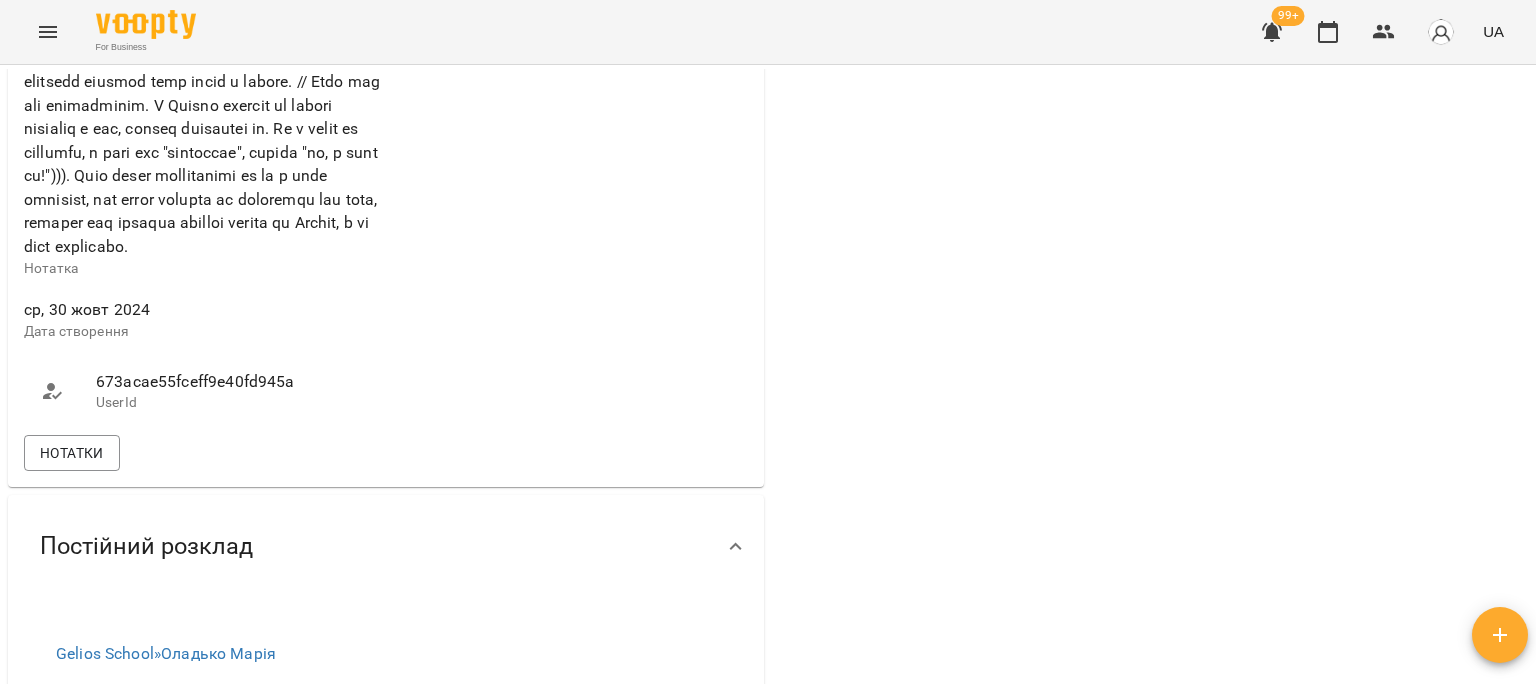 scroll, scrollTop: 1600, scrollLeft: 0, axis: vertical 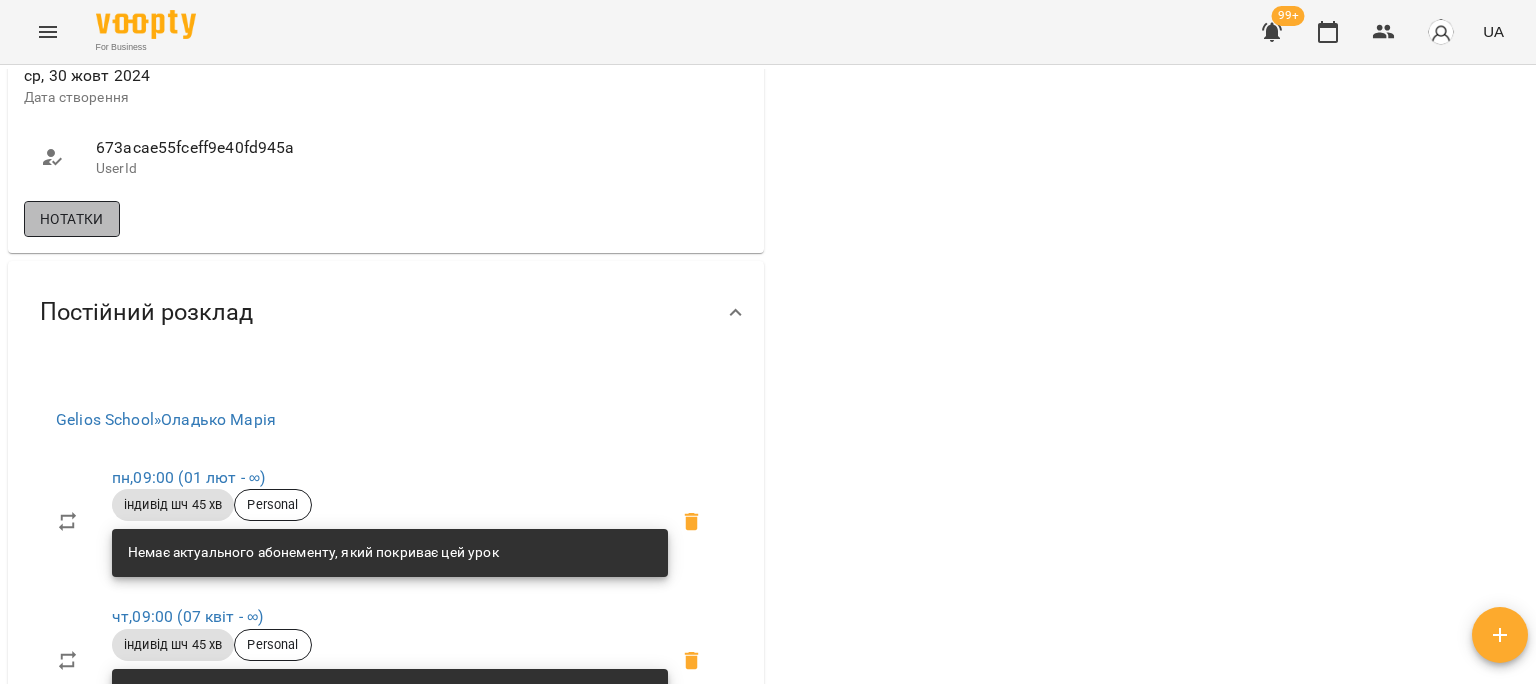 click on "Нотатки" at bounding box center (72, 219) 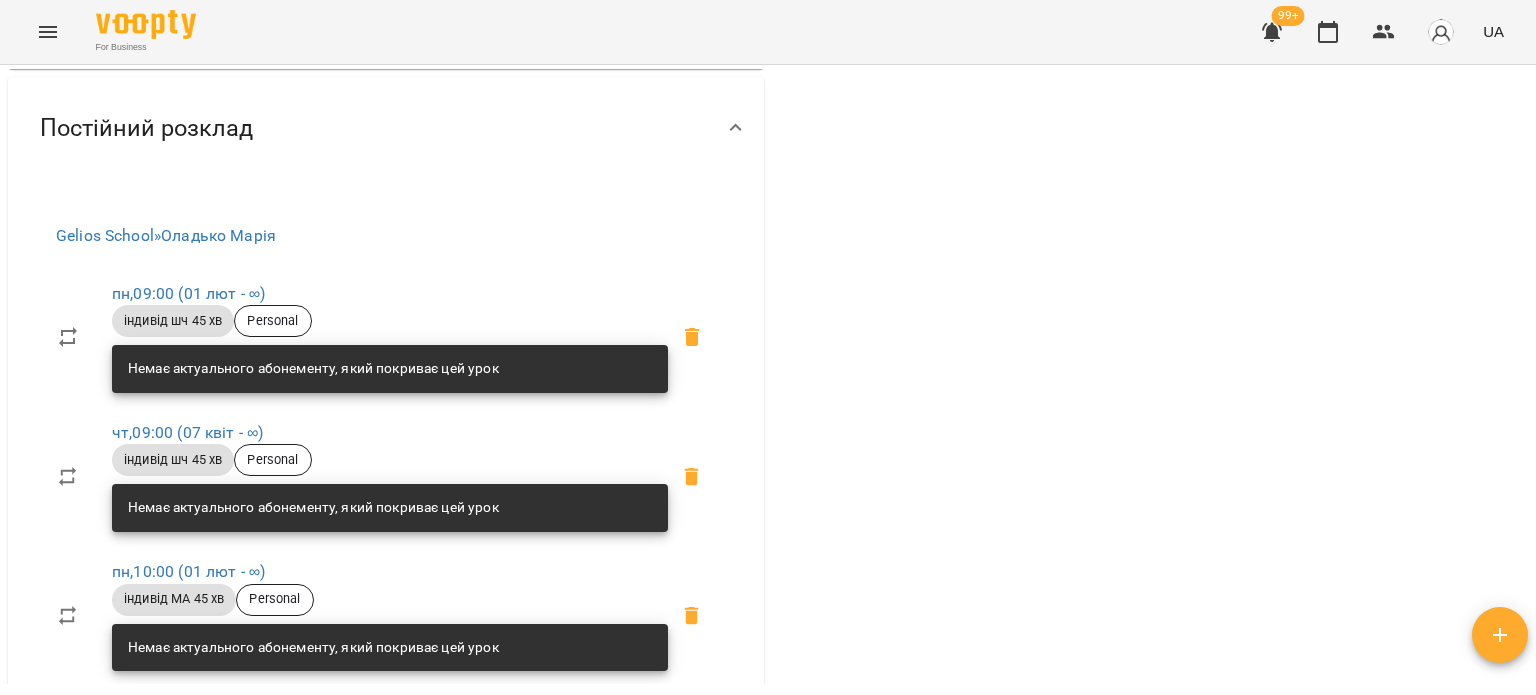 scroll, scrollTop: 5900, scrollLeft: 0, axis: vertical 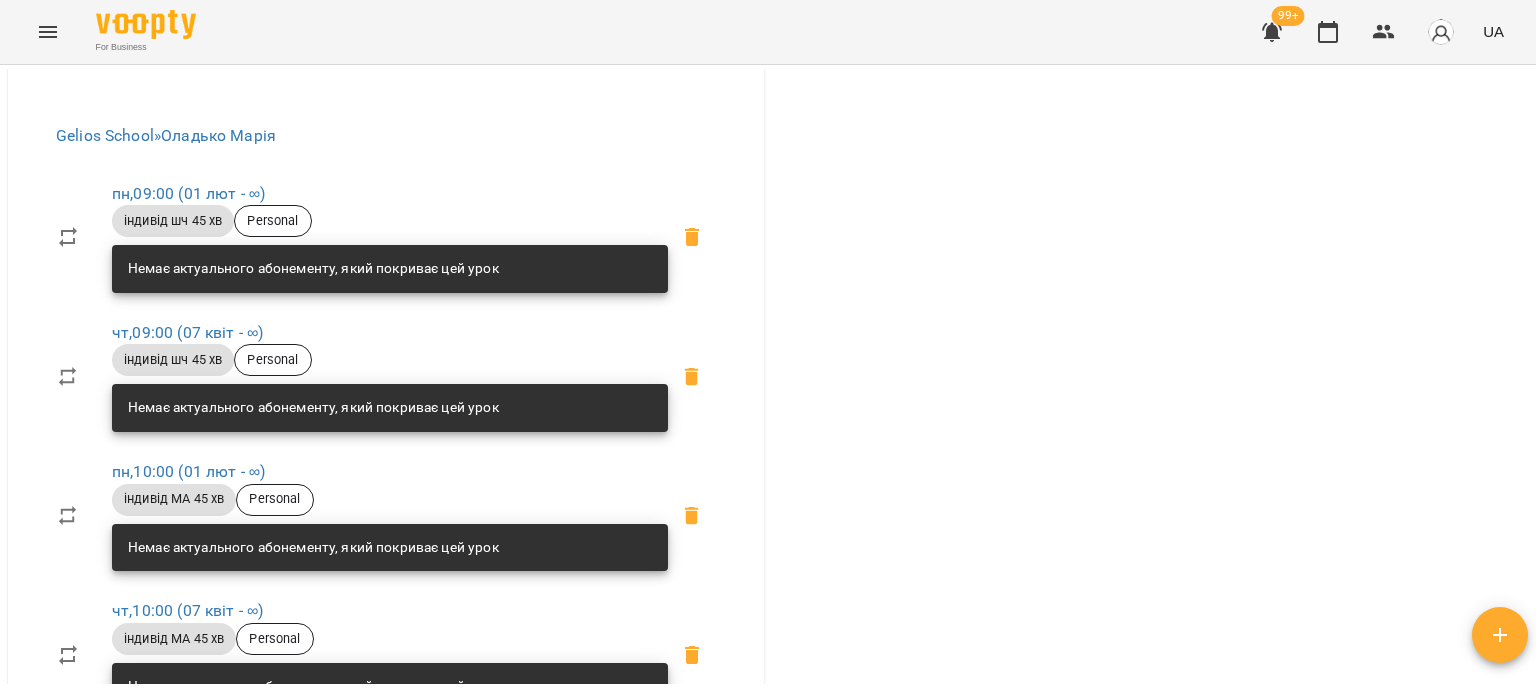 drag, startPoint x: 33, startPoint y: 186, endPoint x: 220, endPoint y: 530, distance: 391.5418 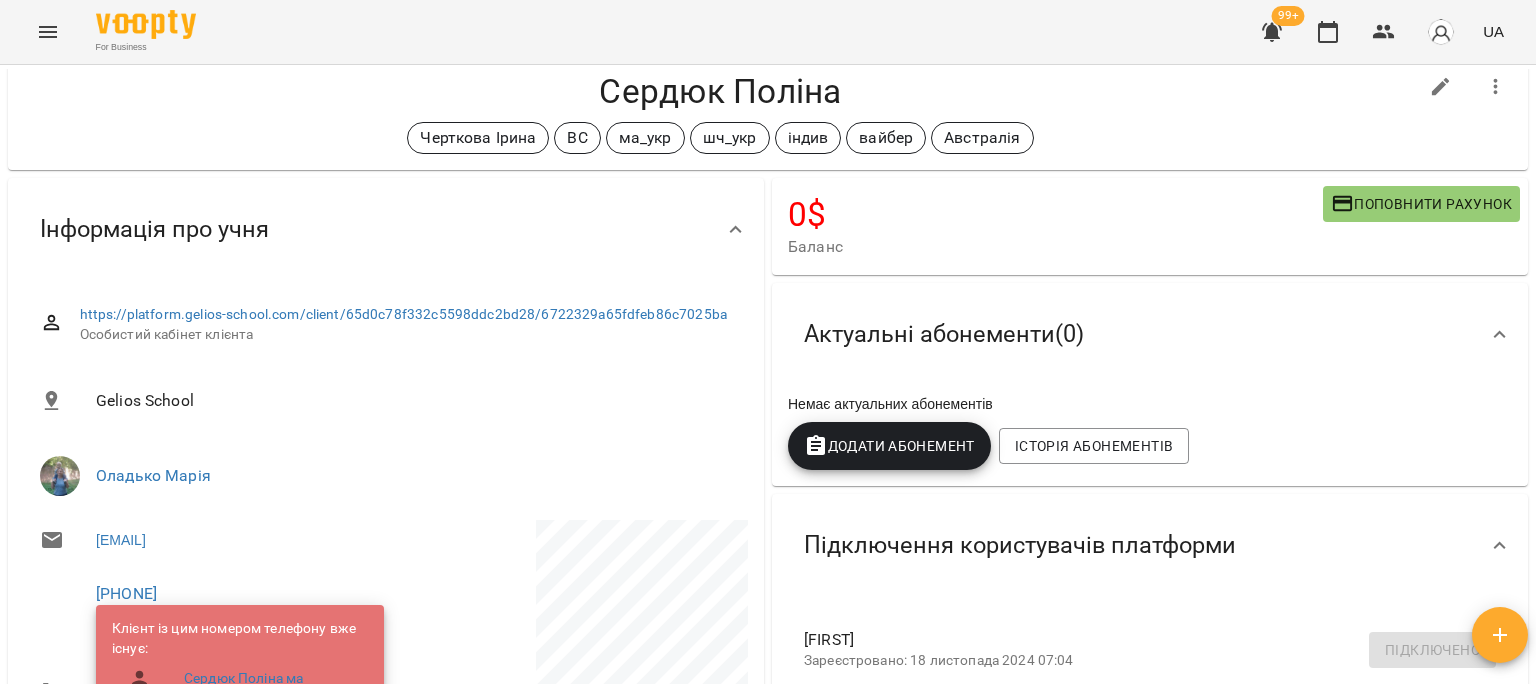 scroll, scrollTop: 0, scrollLeft: 0, axis: both 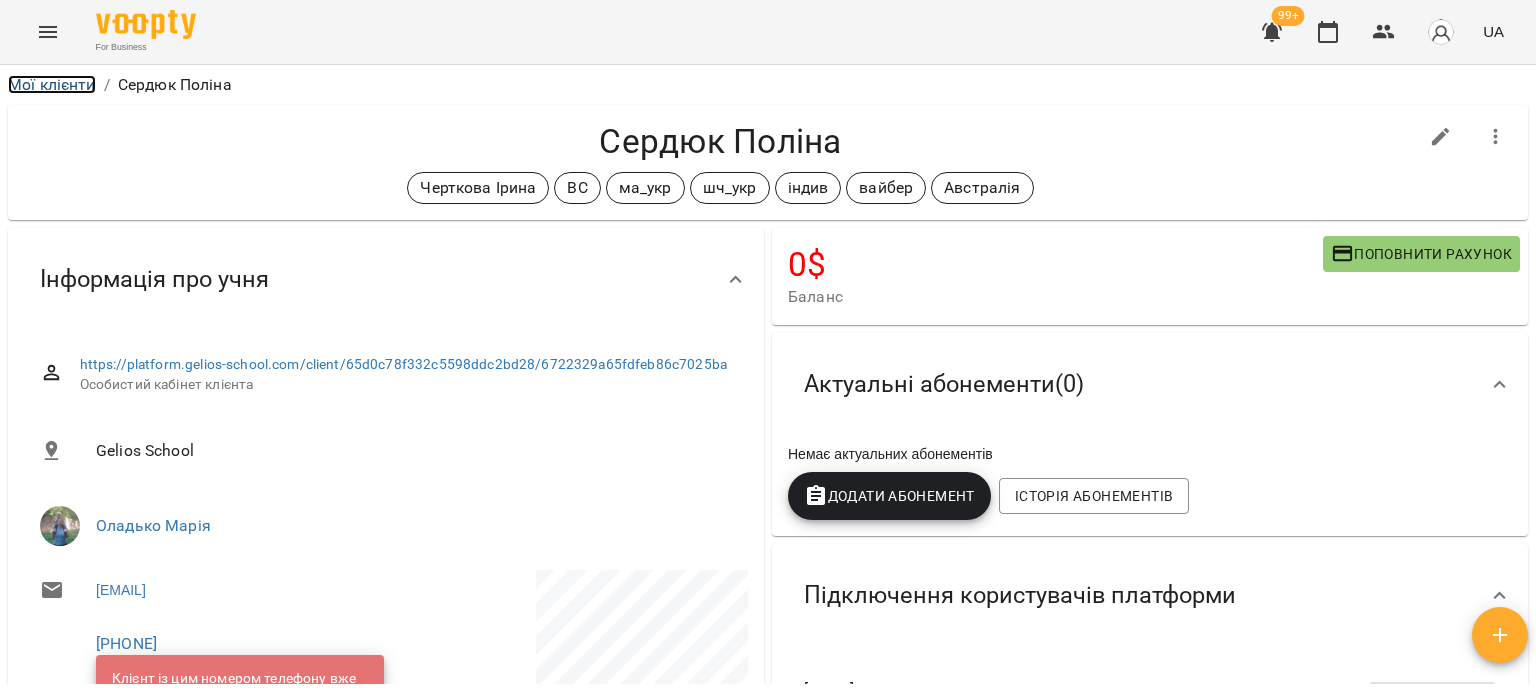 click on "Мої клієнти" at bounding box center (52, 84) 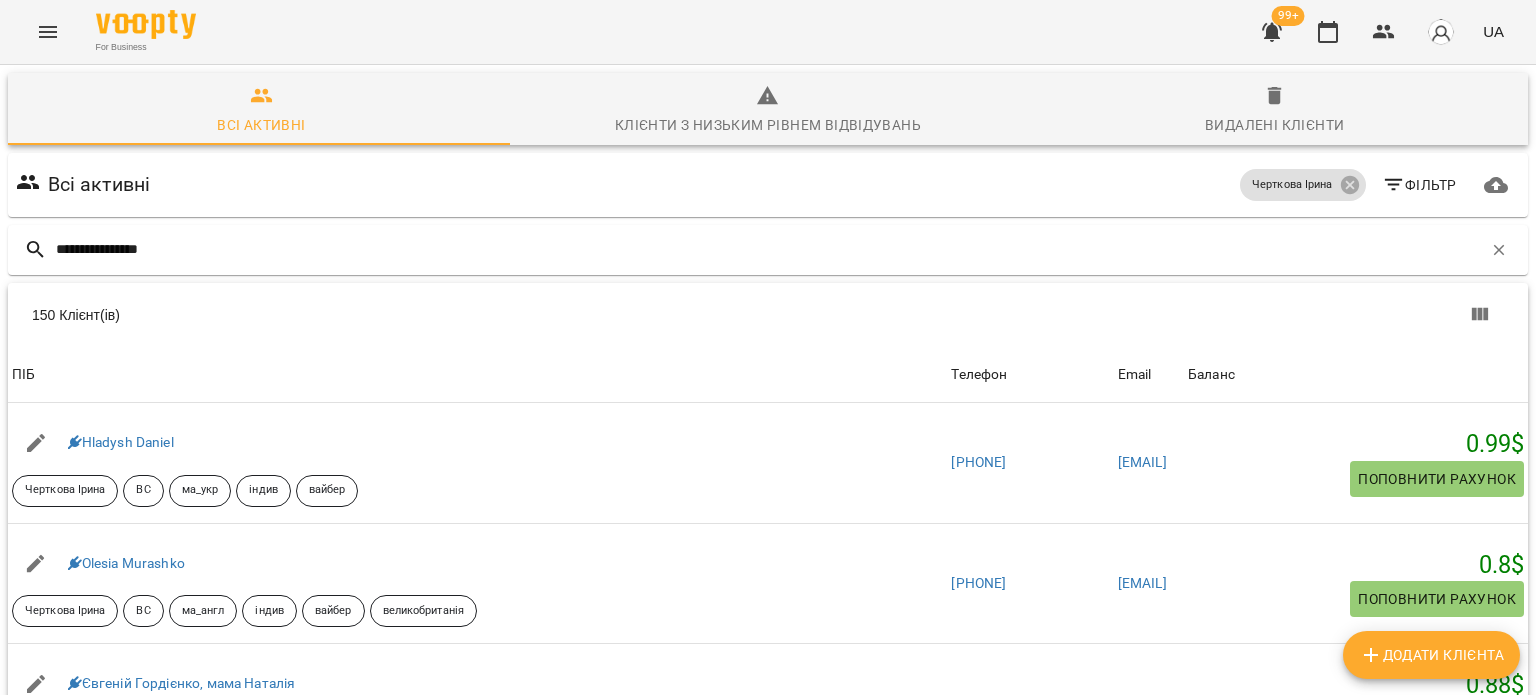 type on "**********" 